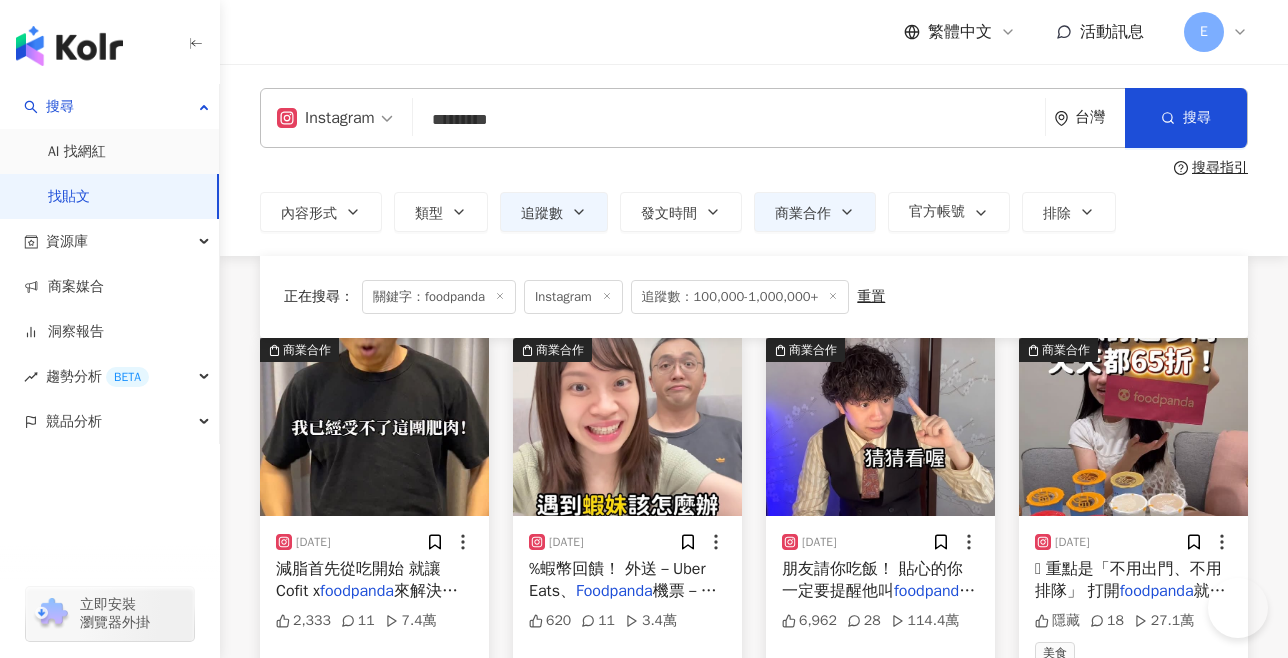 scroll, scrollTop: 363, scrollLeft: 0, axis: vertical 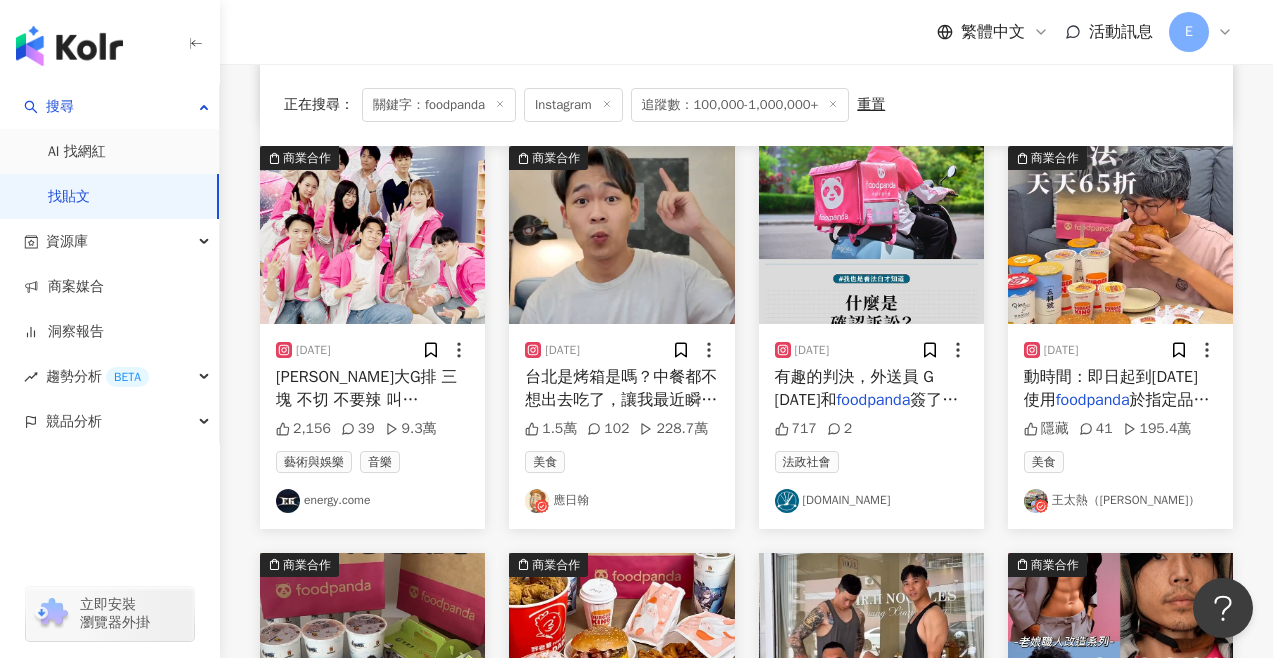 click on "台北是烤箱是嗎？中餐都不想出去吃了，讓我最近瞬間變成" at bounding box center (621, 399) 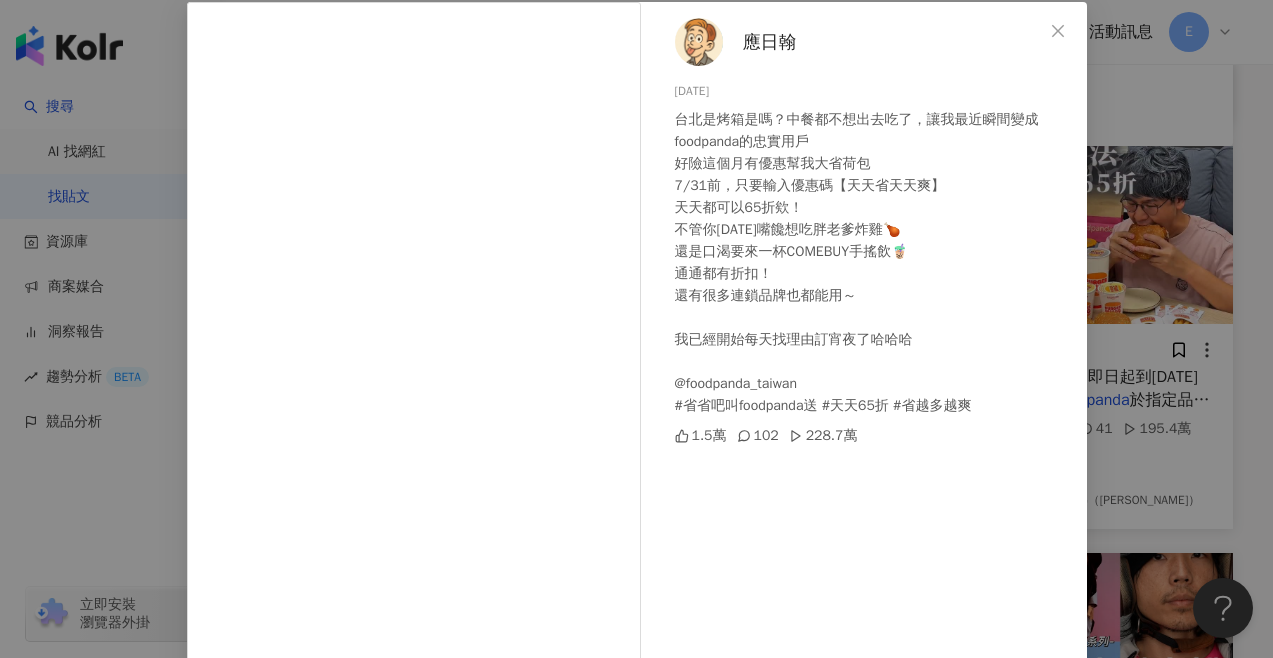 scroll, scrollTop: 239, scrollLeft: 0, axis: vertical 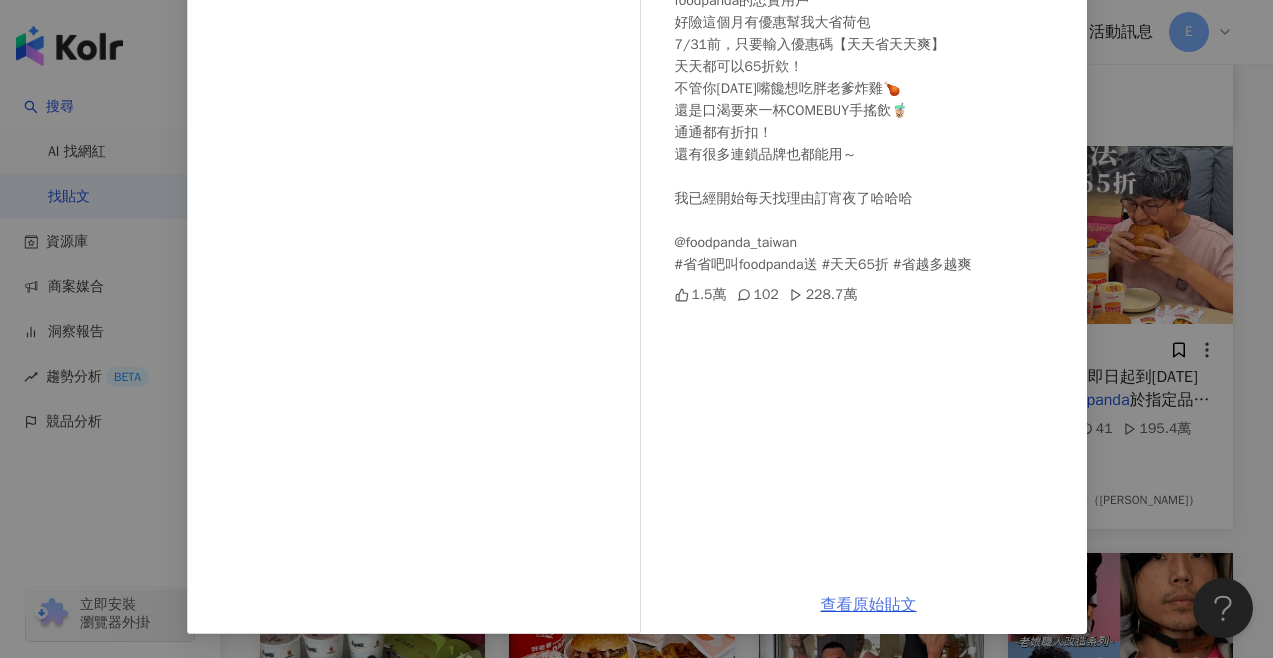 click on "查看原始貼文" at bounding box center [869, 605] 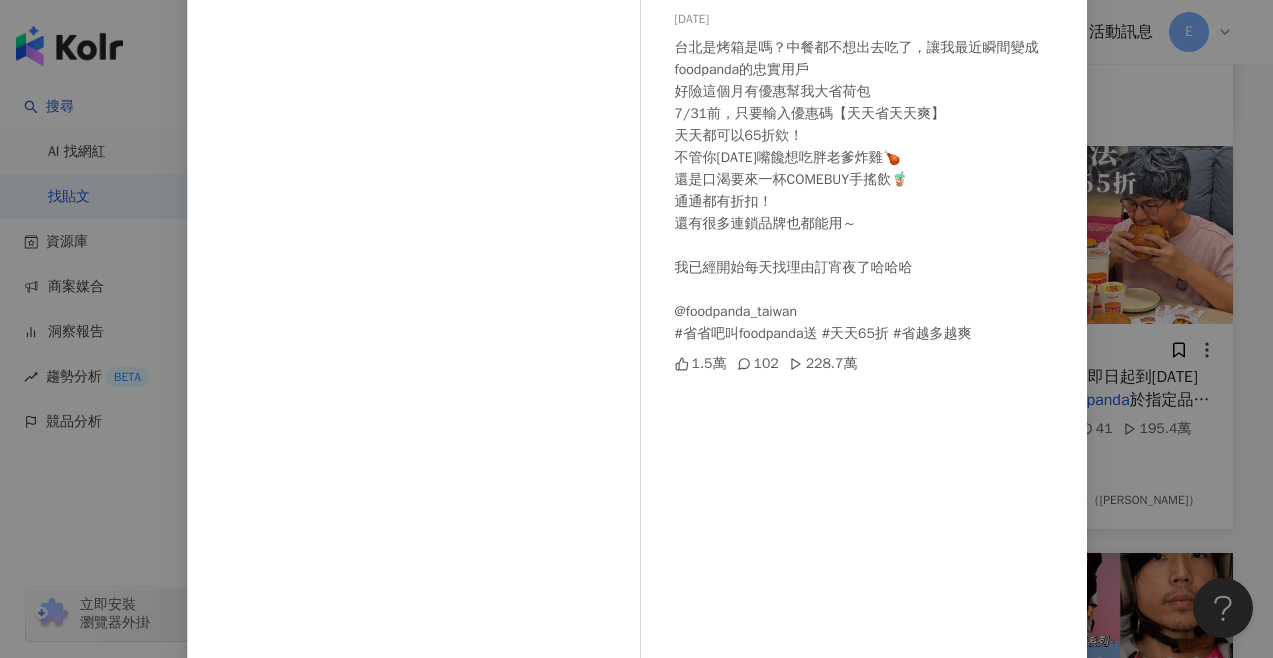 scroll, scrollTop: 0, scrollLeft: 0, axis: both 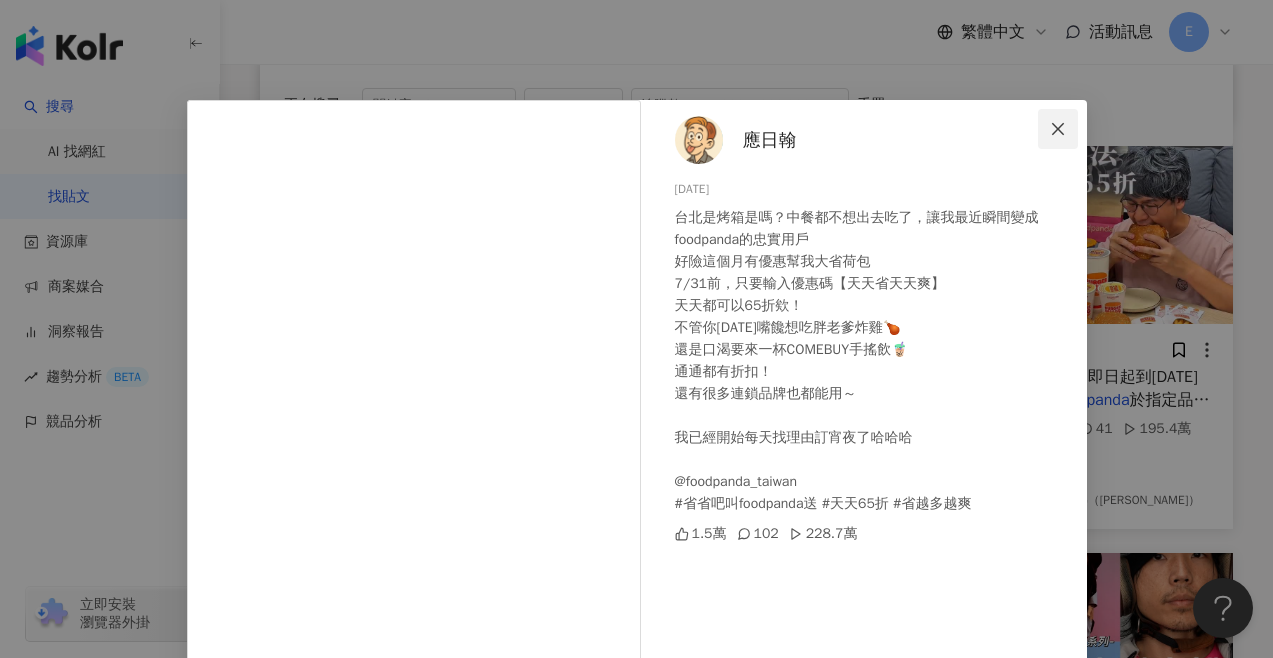 click 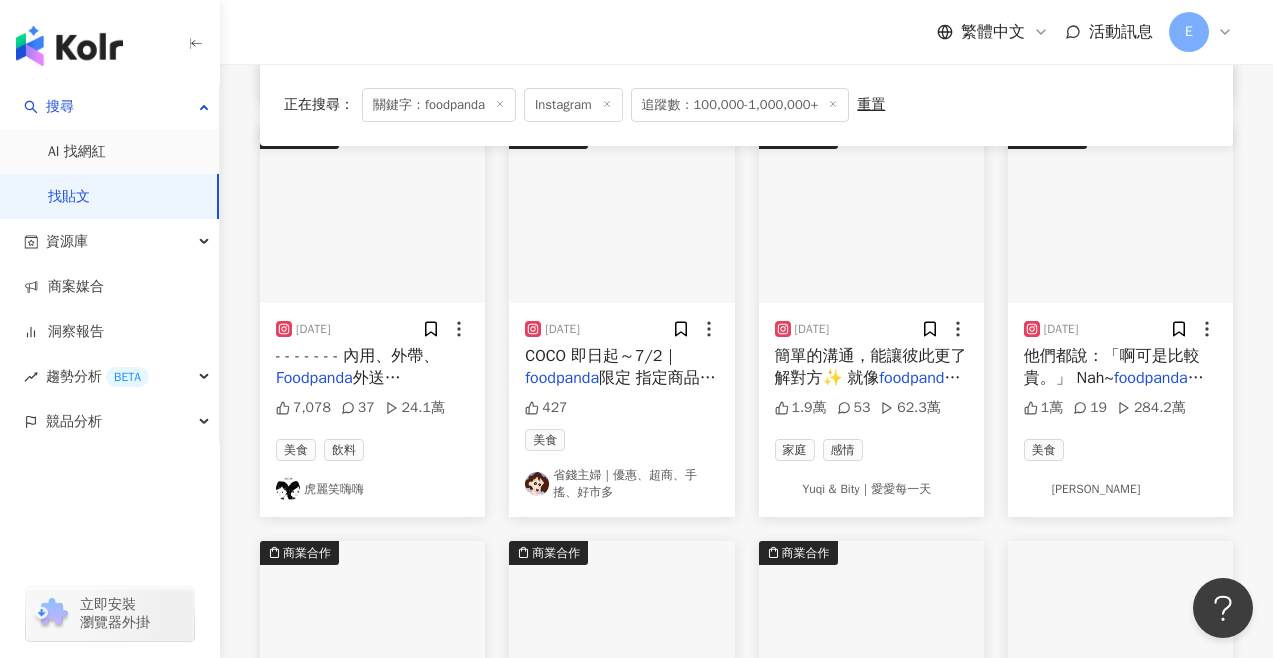 scroll, scrollTop: 1823, scrollLeft: 0, axis: vertical 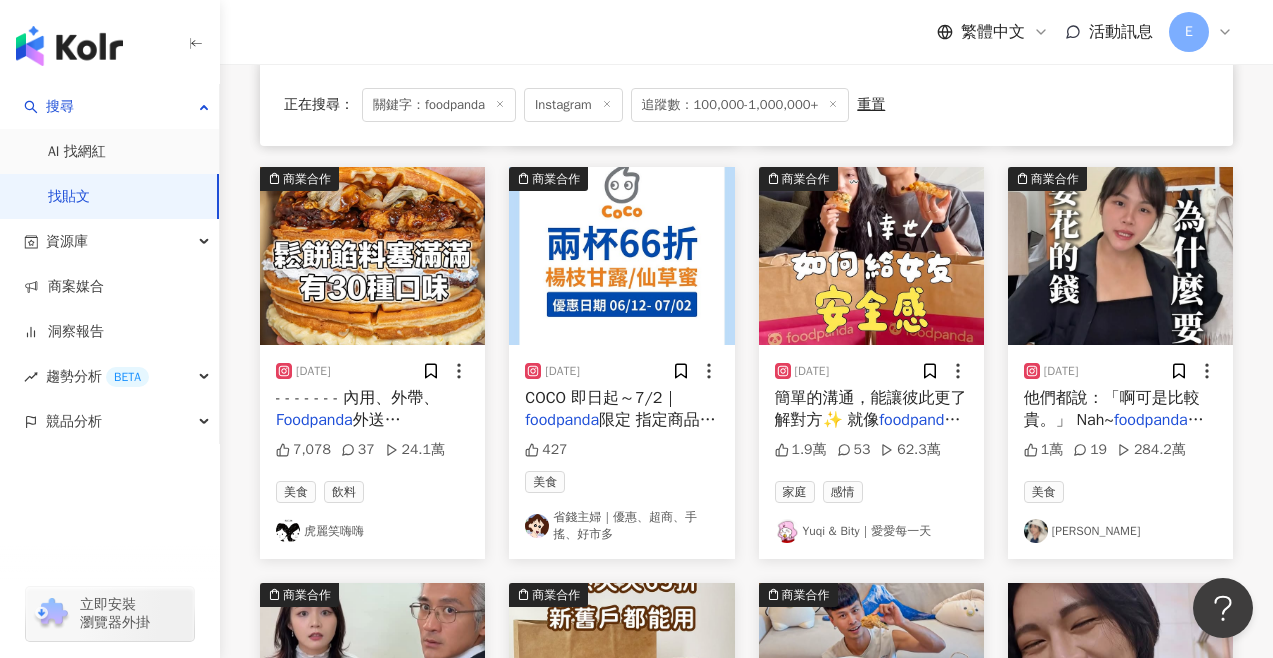 click on "他們都說：「啊可是比較貴。」
Nah~" at bounding box center (1112, 409) 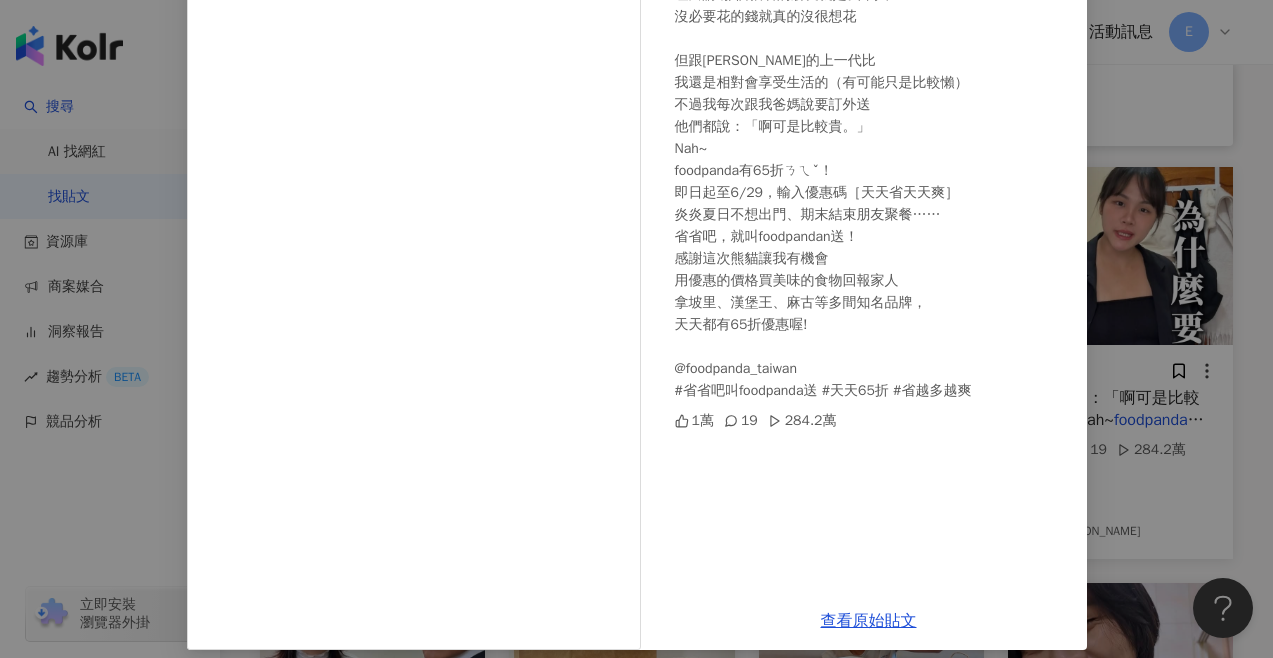 scroll, scrollTop: 229, scrollLeft: 0, axis: vertical 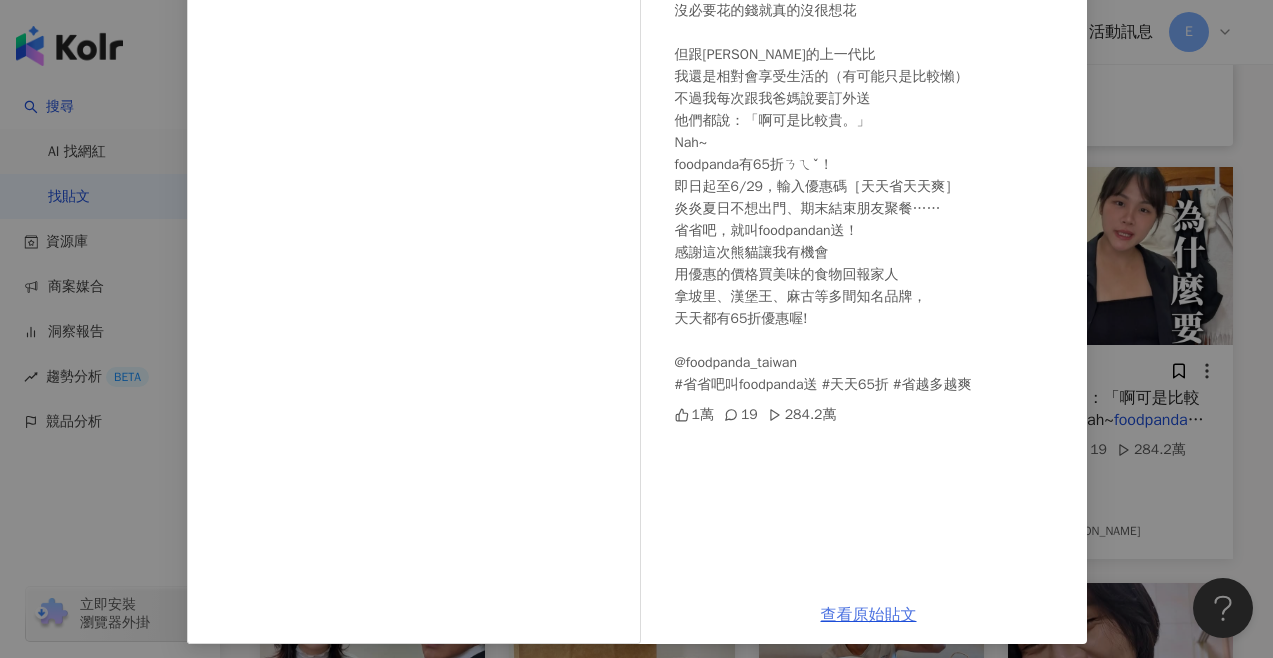 click on "查看原始貼文" at bounding box center (869, 615) 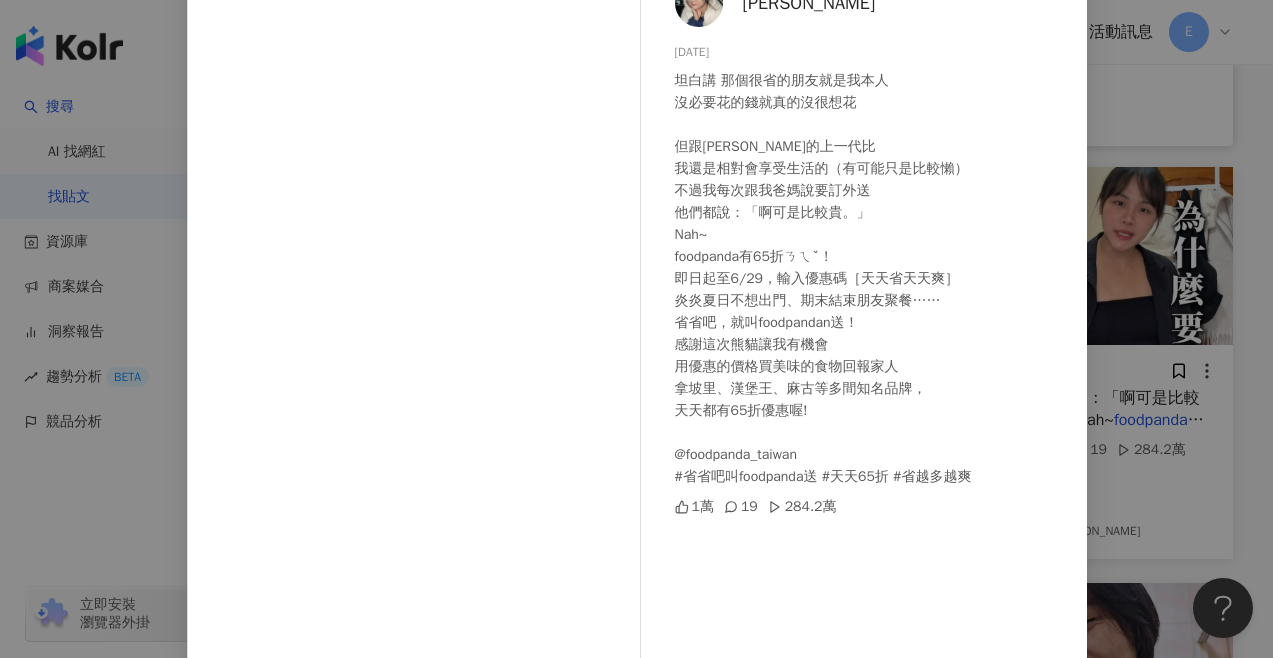 scroll, scrollTop: 0, scrollLeft: 0, axis: both 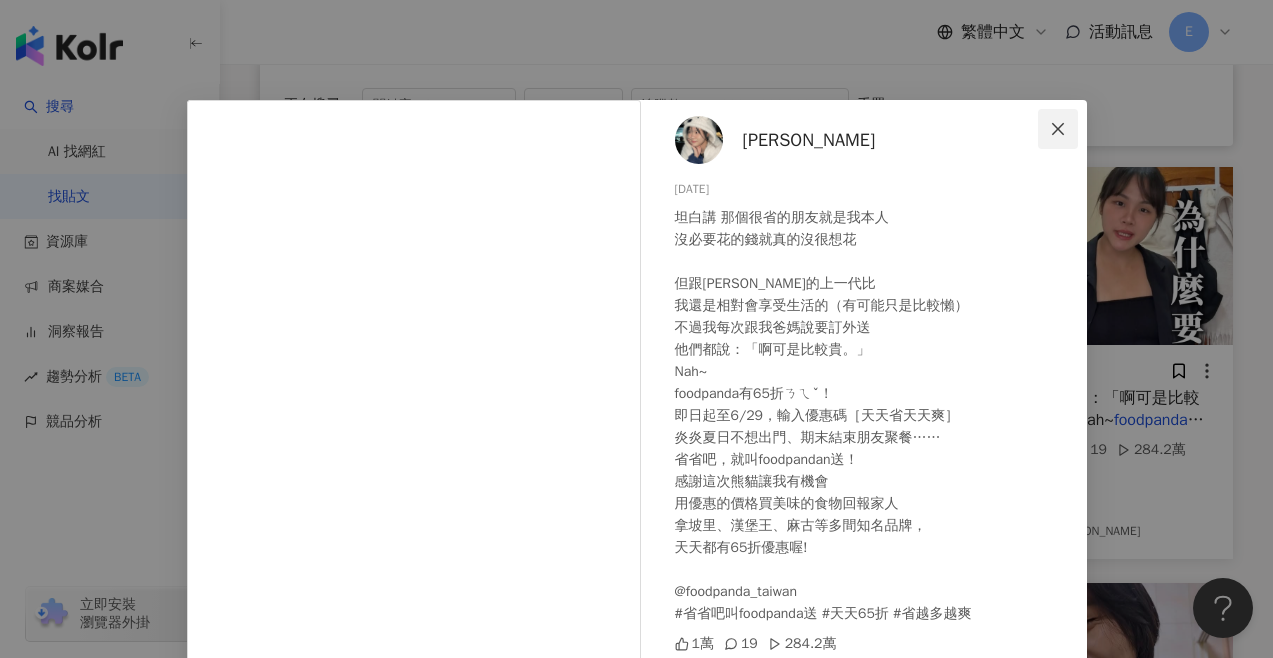click 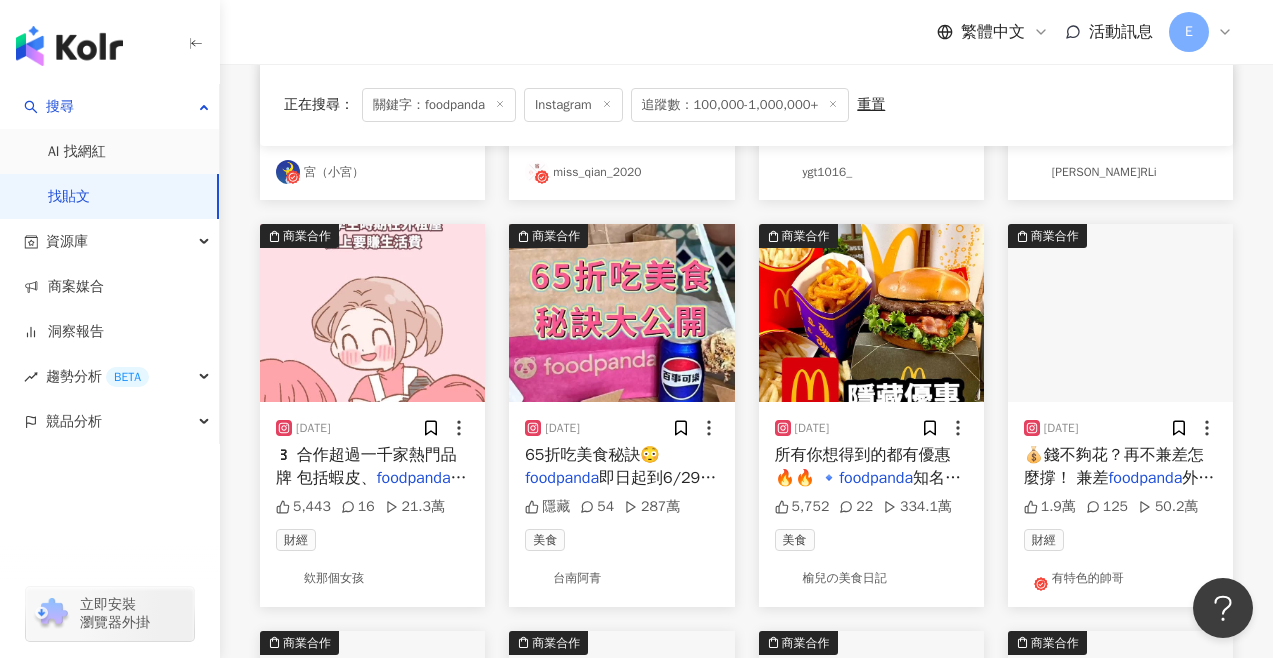 scroll, scrollTop: 2420, scrollLeft: 0, axis: vertical 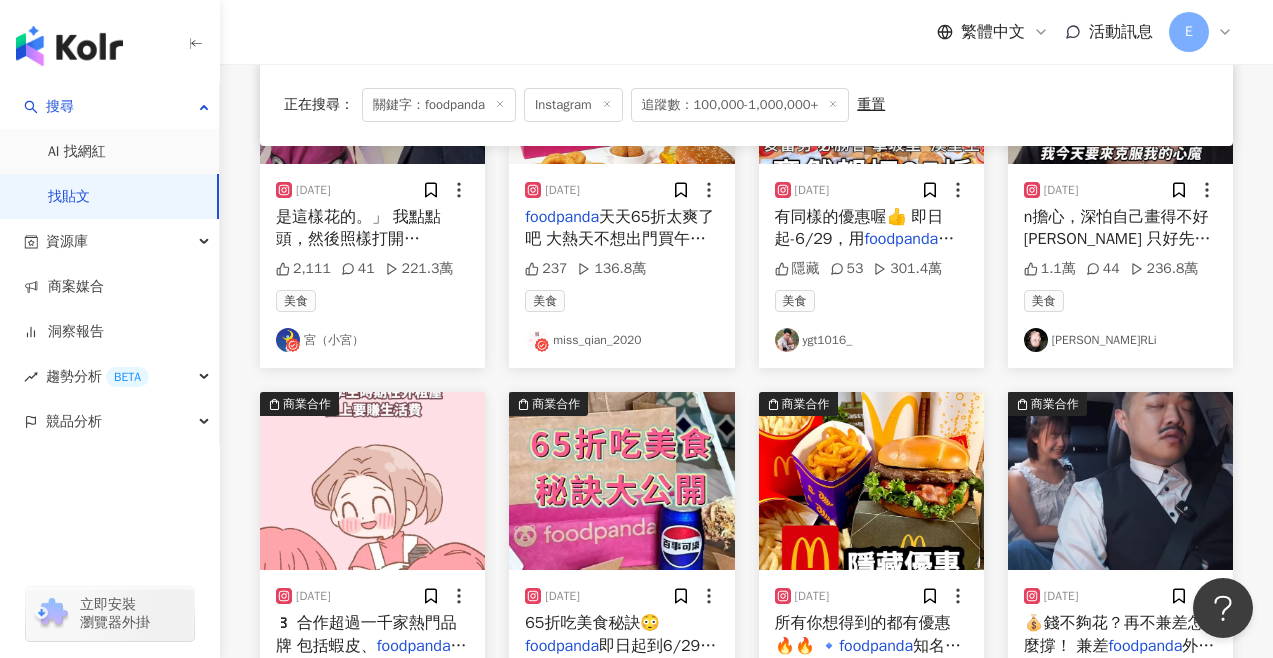 click on "n擔心，深怕自己畫得不好哈哈哈
只好先叫 foodpanda 來壓壓驚，吃飽飽就敢出" at bounding box center [1120, 228] 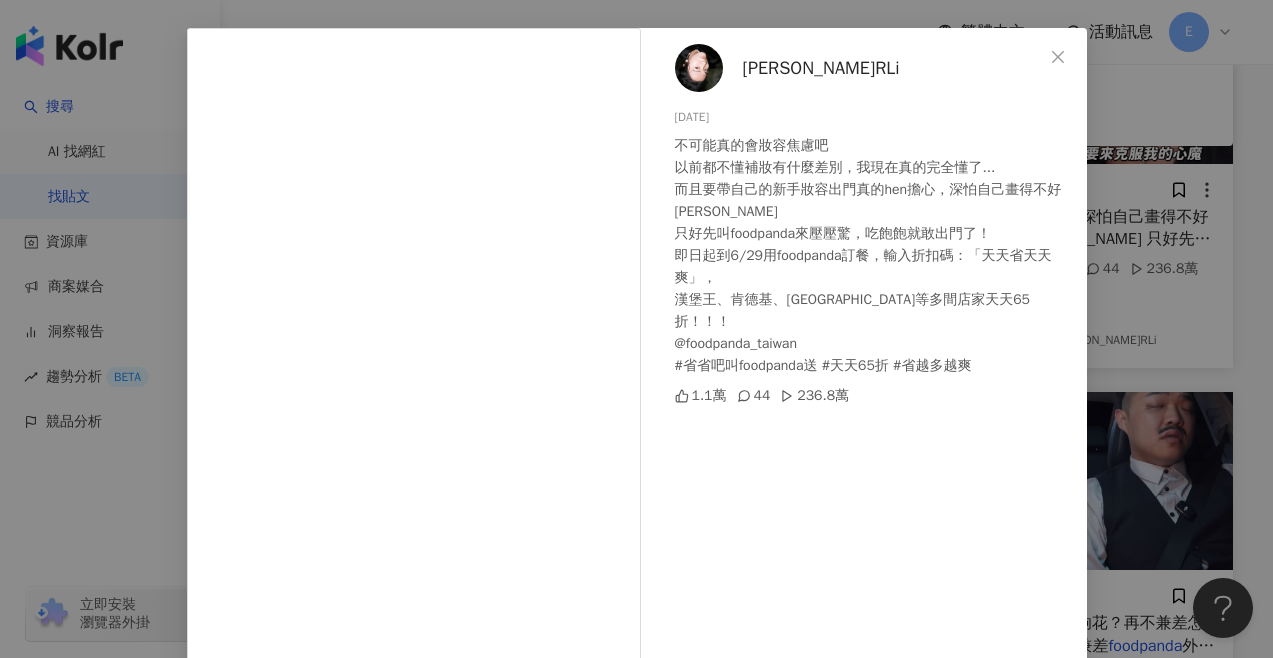 scroll, scrollTop: 239, scrollLeft: 0, axis: vertical 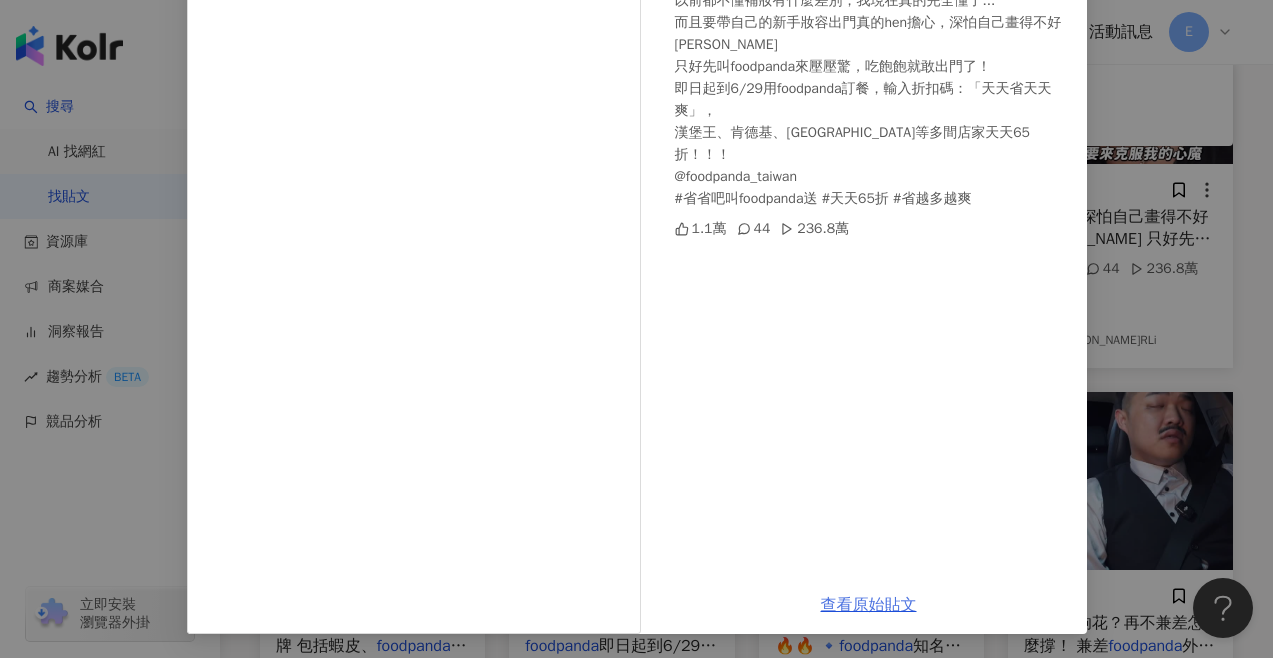 click on "查看原始貼文" at bounding box center [869, 605] 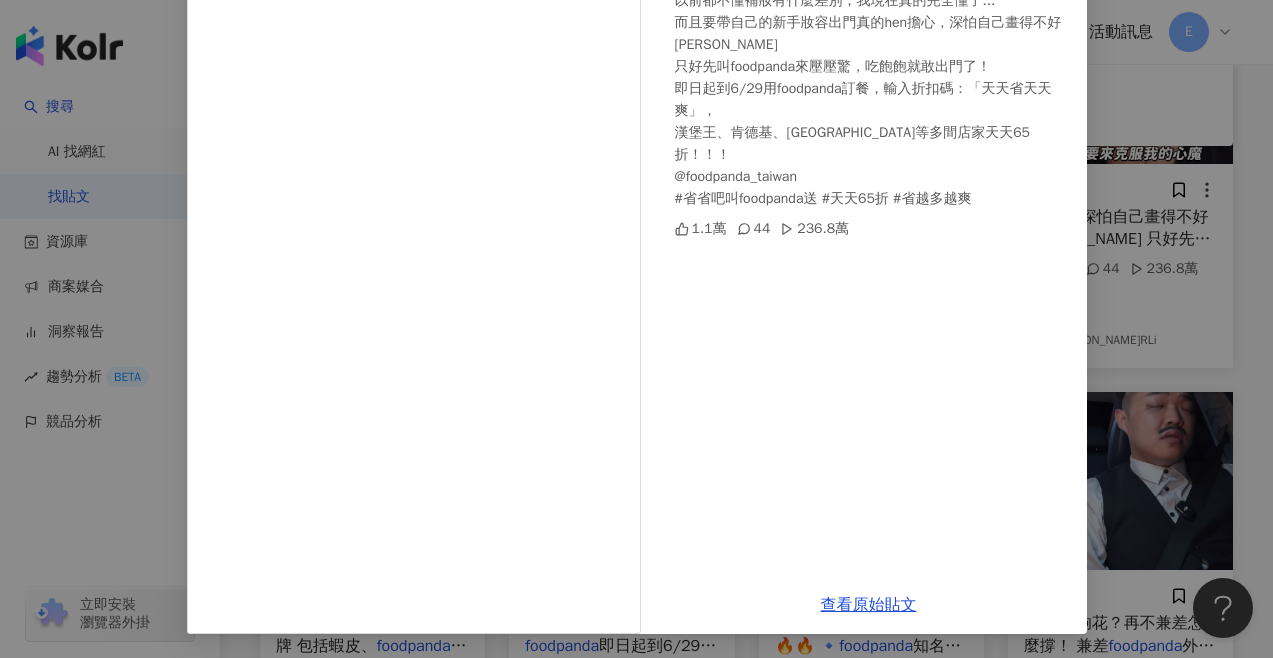 click on "阿利RLi 2025/5/28 不可能真的會妝容焦慮吧
以前都不懂補妝有什麼差別，我現在真的完全懂了...
而且要帶自己的新手妝容出門真的hen擔心，深怕自己畫得不好哈哈哈
只好先叫foodpanda來壓壓驚，吃飽飽就敢出門了！
即日起到6/29用foodpanda訂餐，輸入折扣碼：「天天省天天爽」，
漢堡王、肯德基、拉亞漢堡等多間店家天天65折！！！
@foodpanda_taiwan
#省省吧叫foodpanda送 #天天65折 #省越多越爽 1.1萬 44 236.8萬 查看原始貼文" at bounding box center (636, 329) 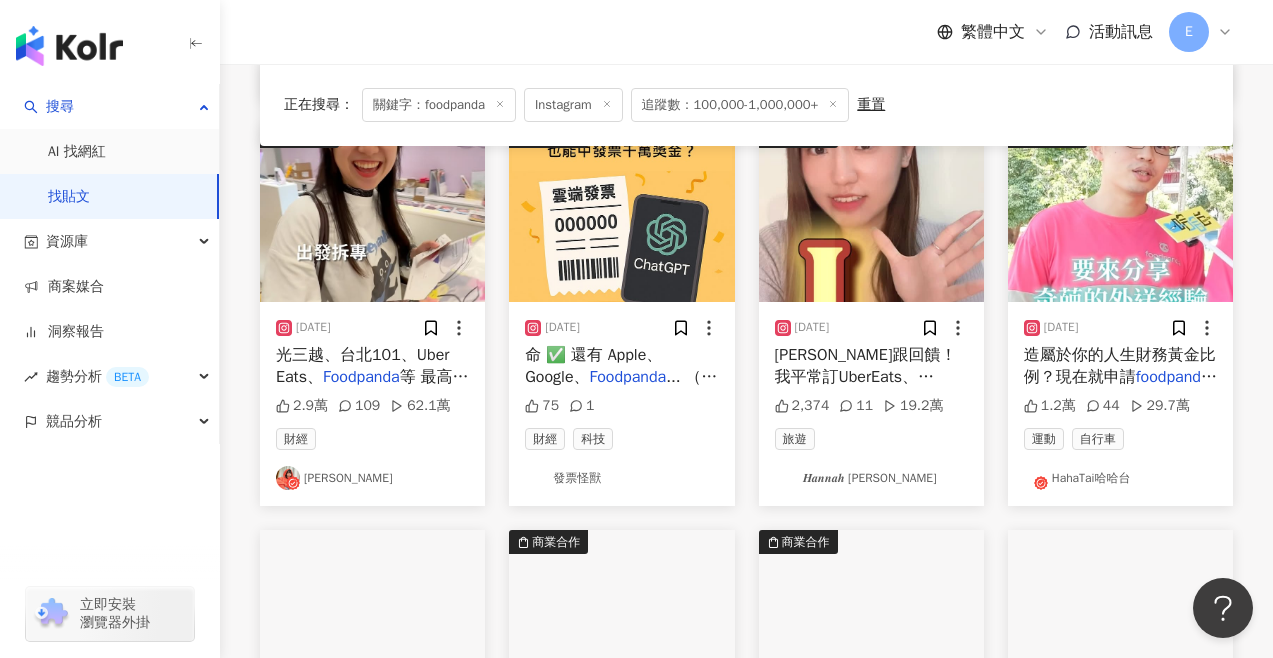 scroll, scrollTop: 3097, scrollLeft: 0, axis: vertical 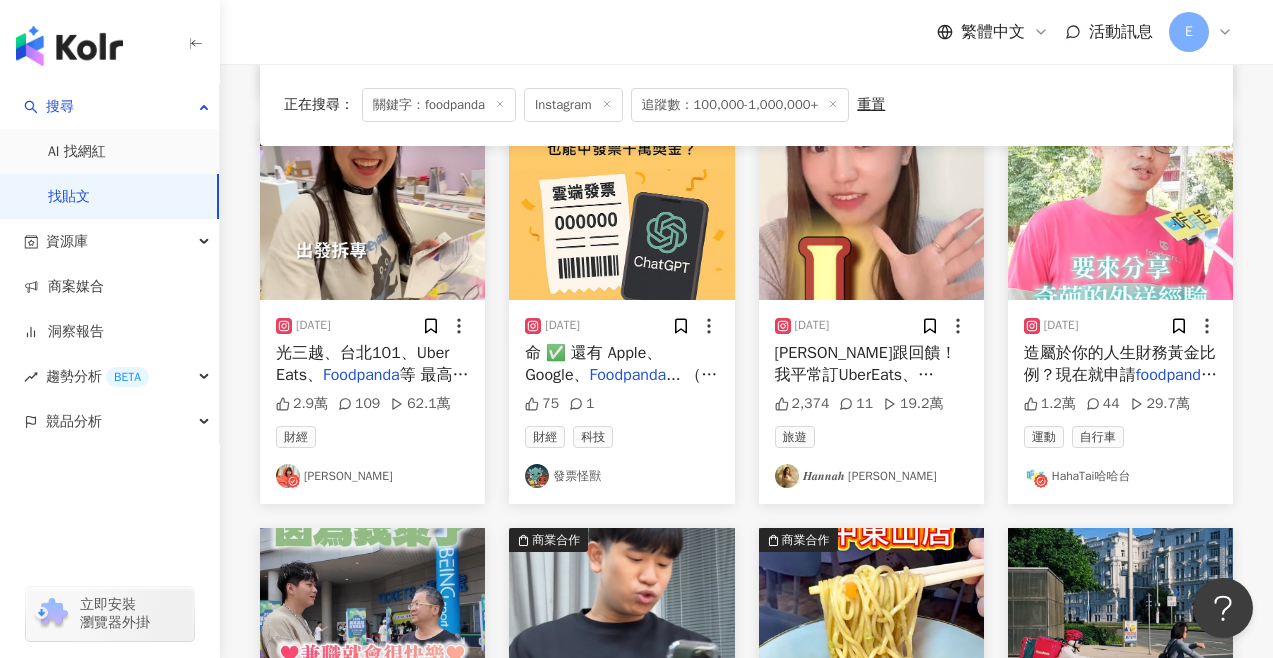 click on "造屬於你的人生財務黃金比例？現在就申請  foodpanda  外送！
@food" at bounding box center (1120, 364) 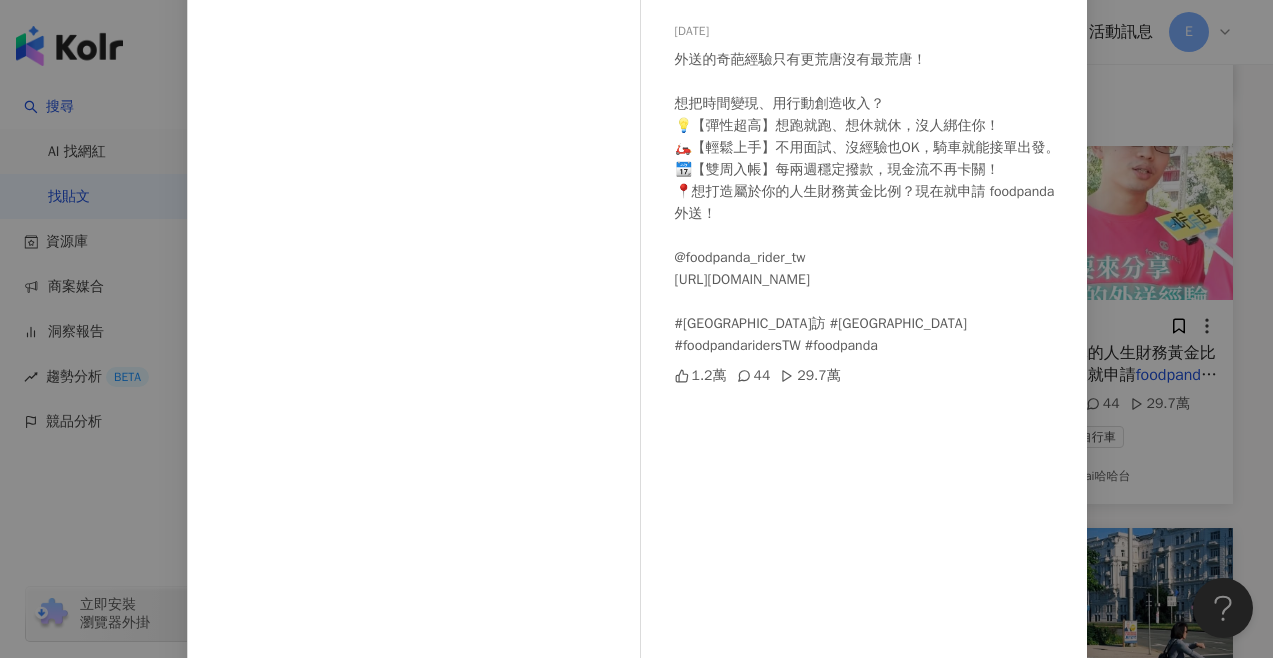 scroll, scrollTop: 239, scrollLeft: 0, axis: vertical 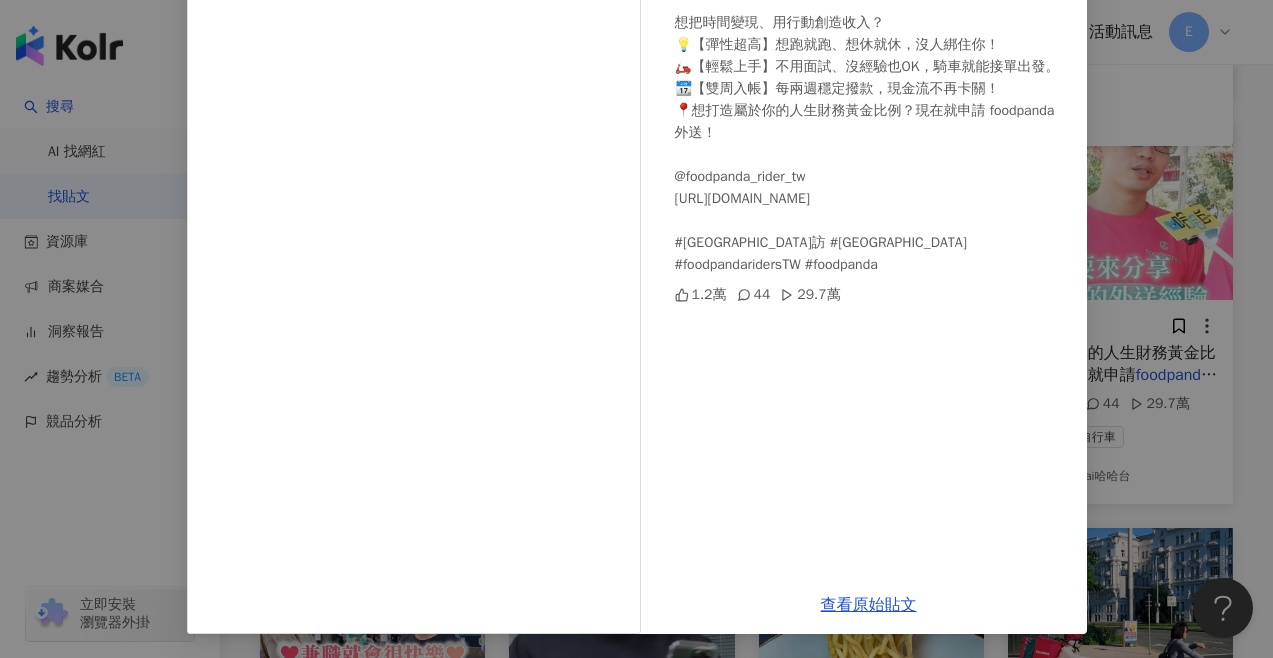 click on "HahaTai哈哈台 2025/5/7 外送的奇葩經驗只有更荒唐沒有最荒唐！
想把時間變現、用行動創造收入？
💡【彈性超高】想跑就跑、想休就休，沒人綁住你！
🛵【輕鬆上手】不用面試、沒經驗也OK，騎車就能接單出發。
📆【雙周入帳】每兩週穩定撥款，現金流不再卡關！
📍想打造屬於你的人生財務黃金比例？現在就申請 foodpanda 外送！
@foodpanda_rider_tw
https://lihi.cc/xd75N
#哈哈台 #哈哈台街訪 #HahaTai #foodpandaridersTW #foodpanda 1.2萬 44 29.7萬 查看原始貼文" at bounding box center [636, 329] 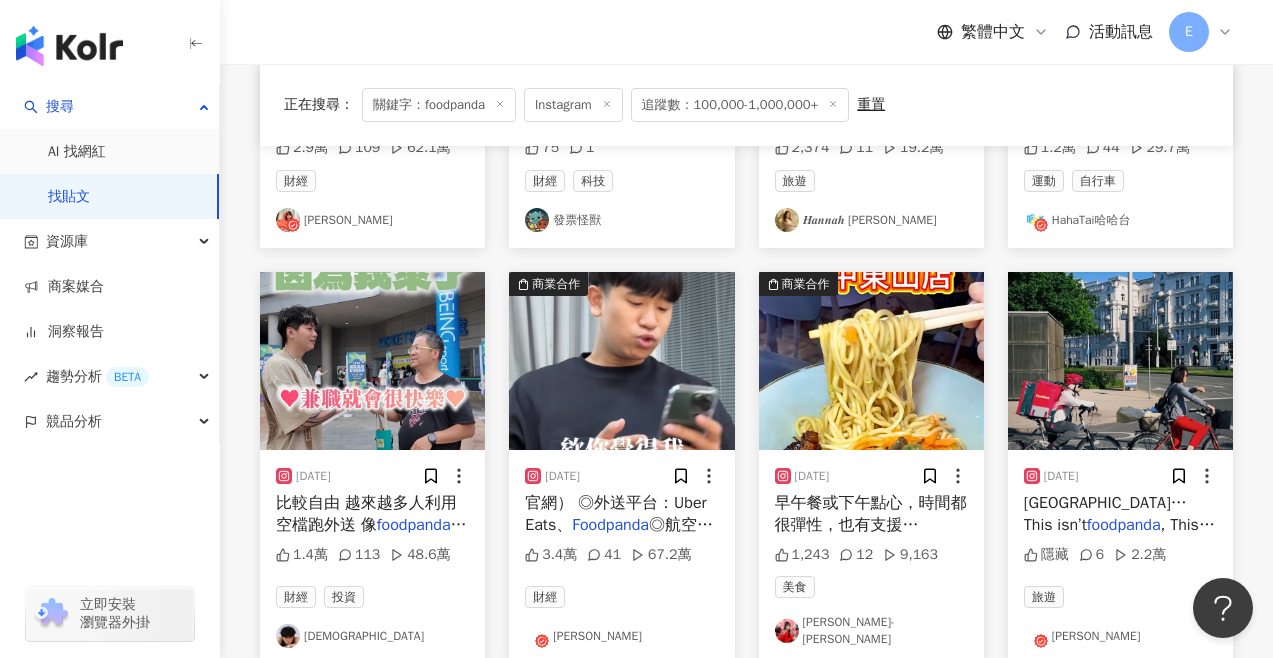 scroll, scrollTop: 3358, scrollLeft: 0, axis: vertical 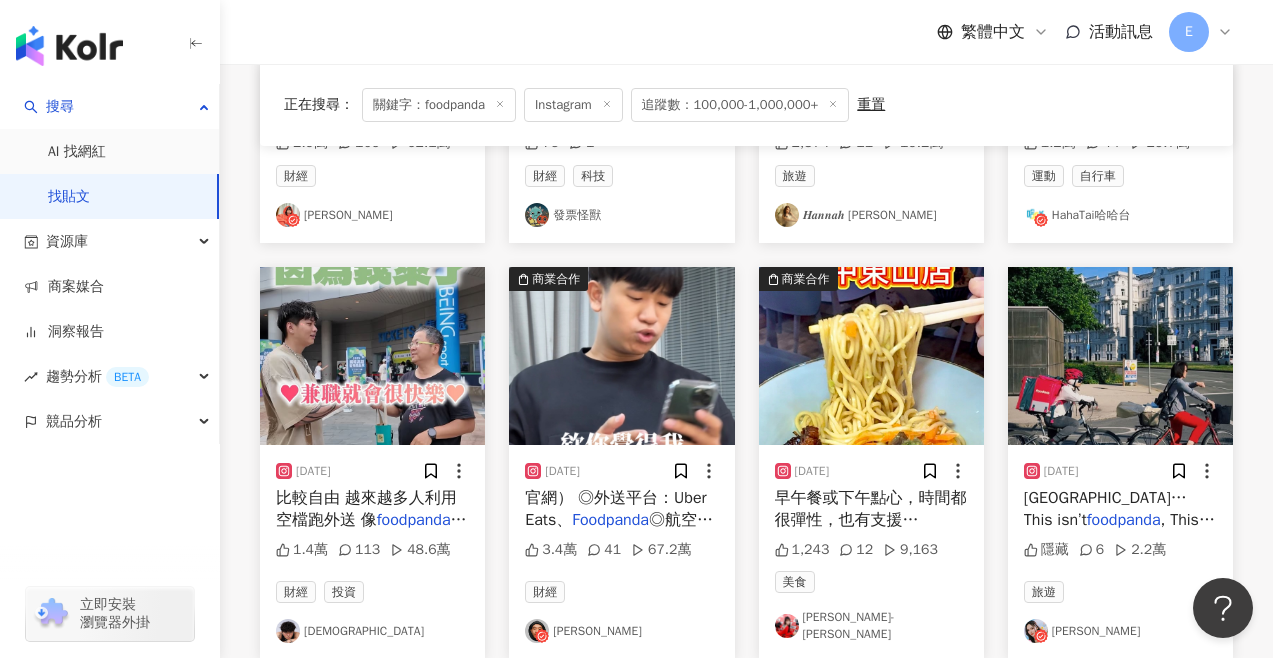 click on "官網）
◎外送平台：Uber Eats、" at bounding box center (615, 509) 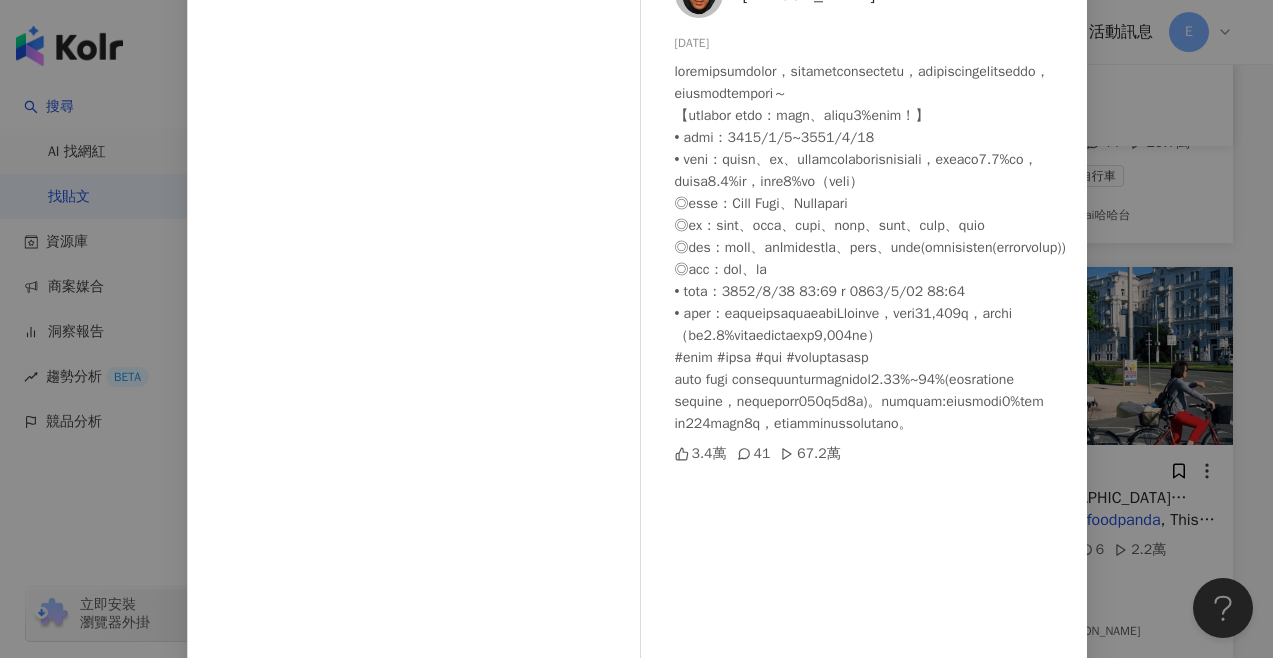 scroll, scrollTop: 135, scrollLeft: 0, axis: vertical 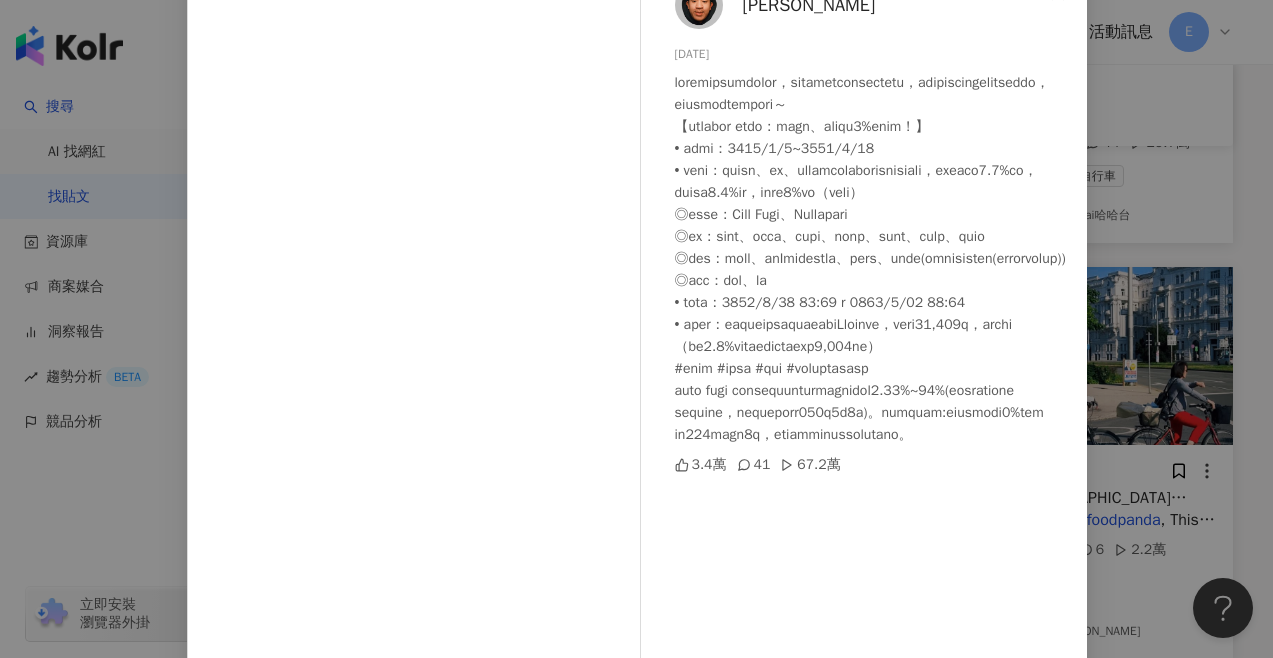 click on "滌綸木子李 2025/5/5 3.4萬 41 67.2萬 查看原始貼文" at bounding box center [636, 329] 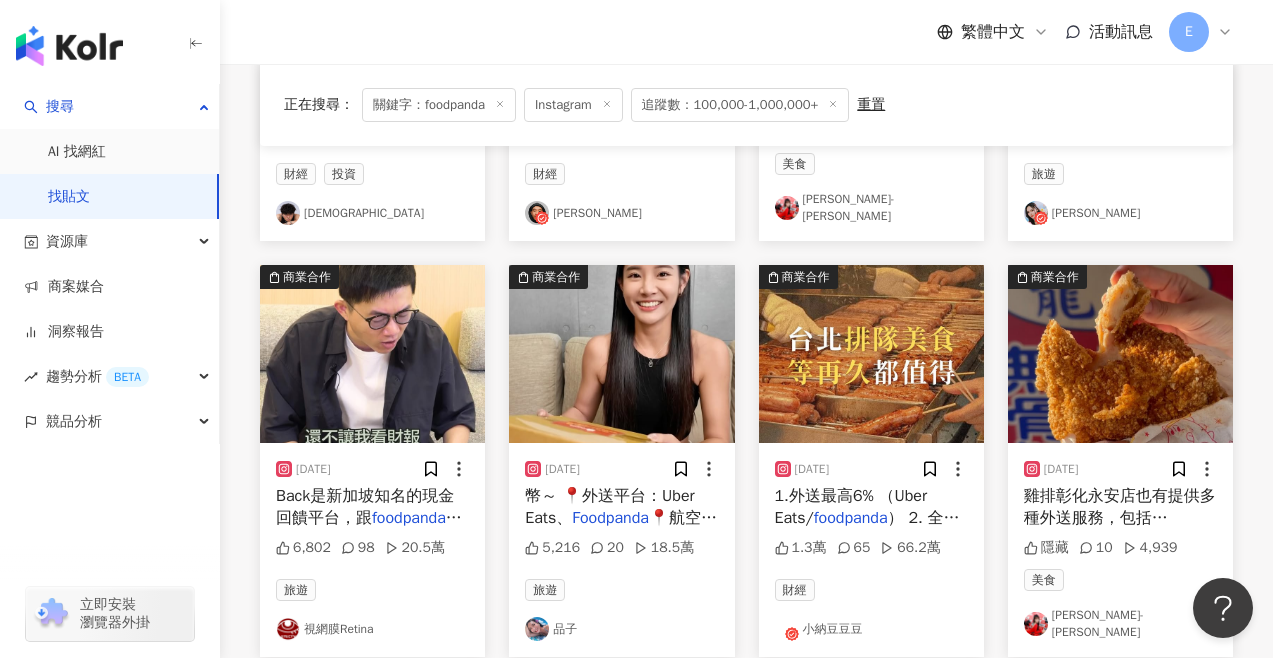 scroll, scrollTop: 3787, scrollLeft: 0, axis: vertical 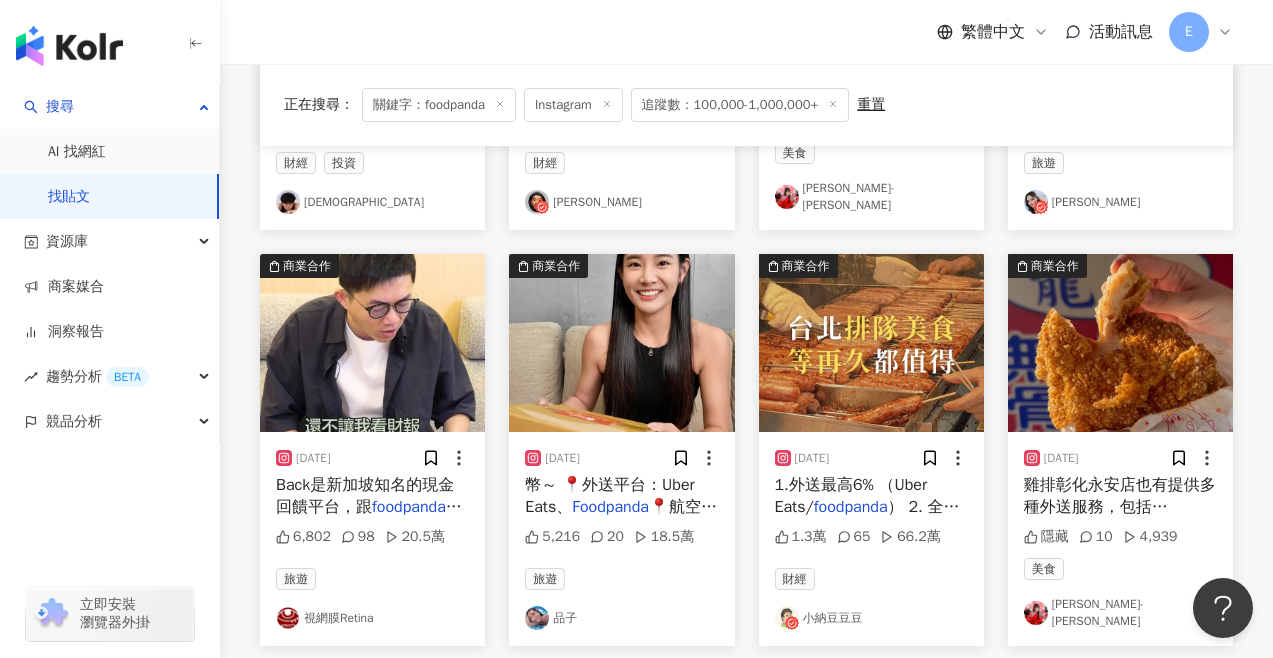 click on "幣～
📍外送平台：Uber Eats、" at bounding box center [609, 496] 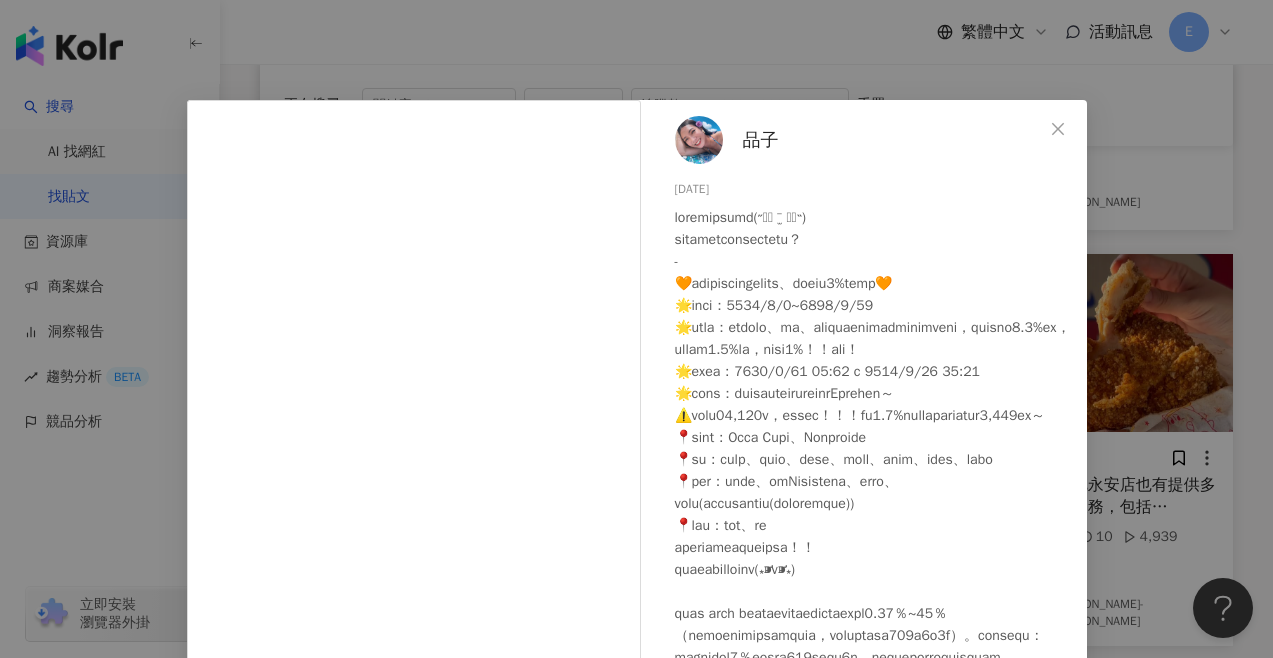 scroll, scrollTop: 39, scrollLeft: 0, axis: vertical 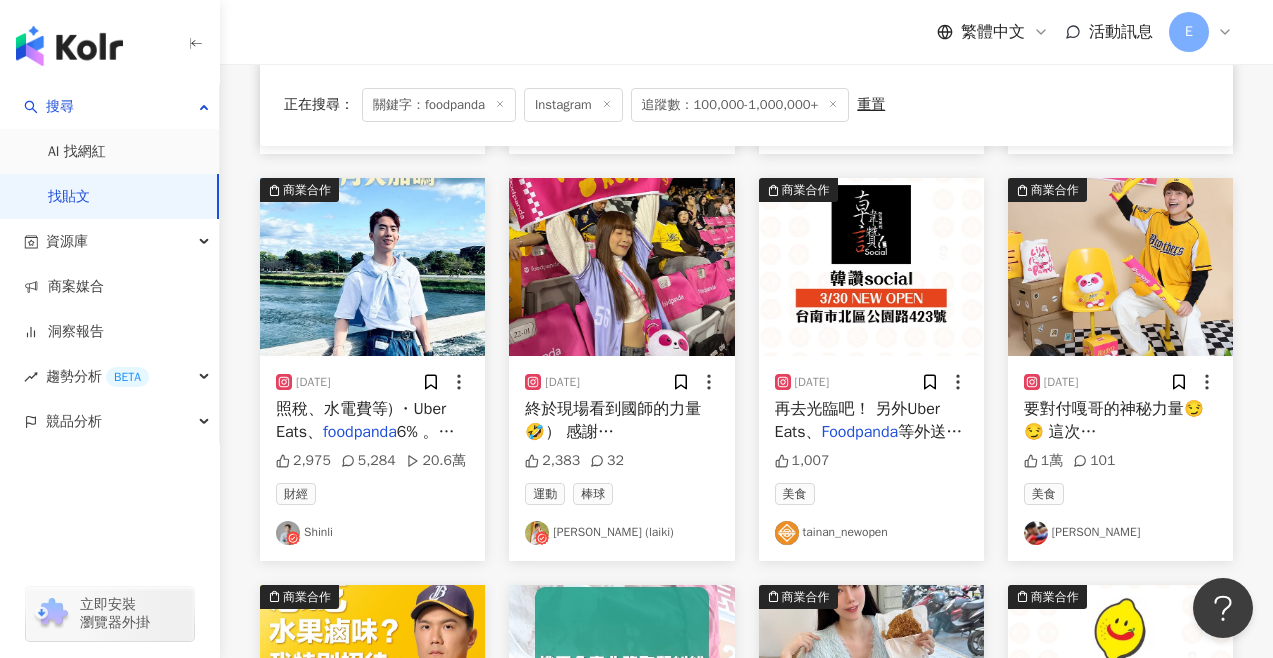 click on "要對付嘎哥的神秘力量😏😏
這次 @" at bounding box center [1114, 431] 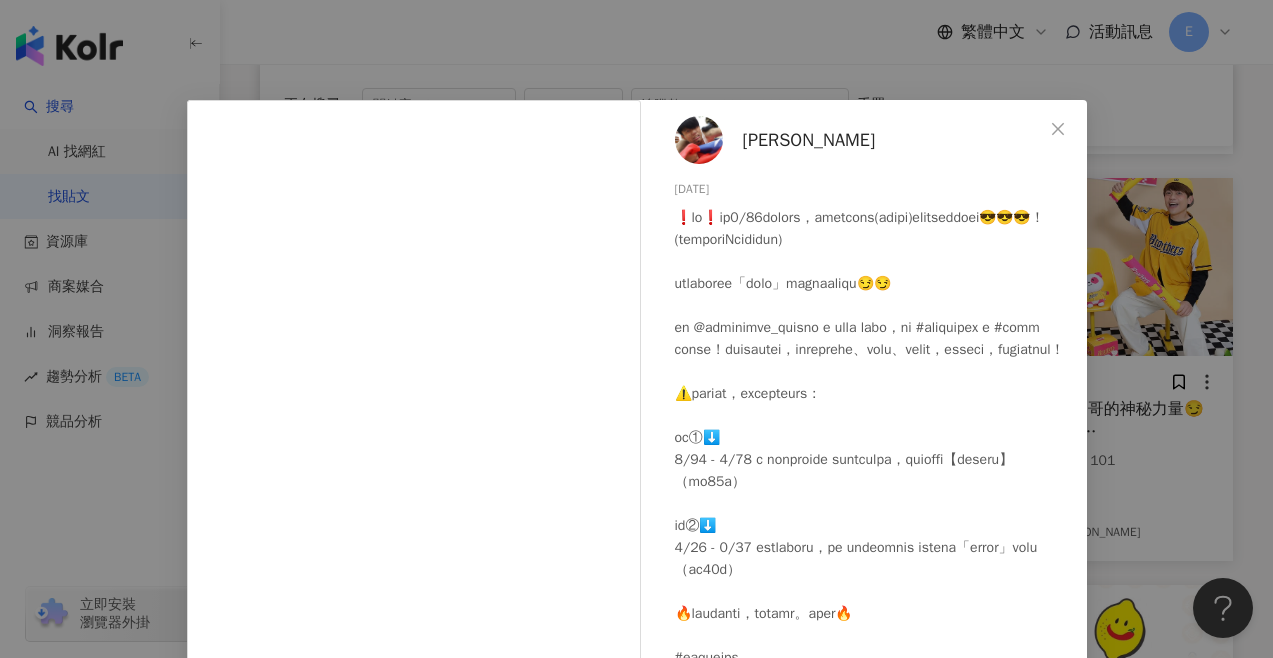 scroll, scrollTop: 37, scrollLeft: 0, axis: vertical 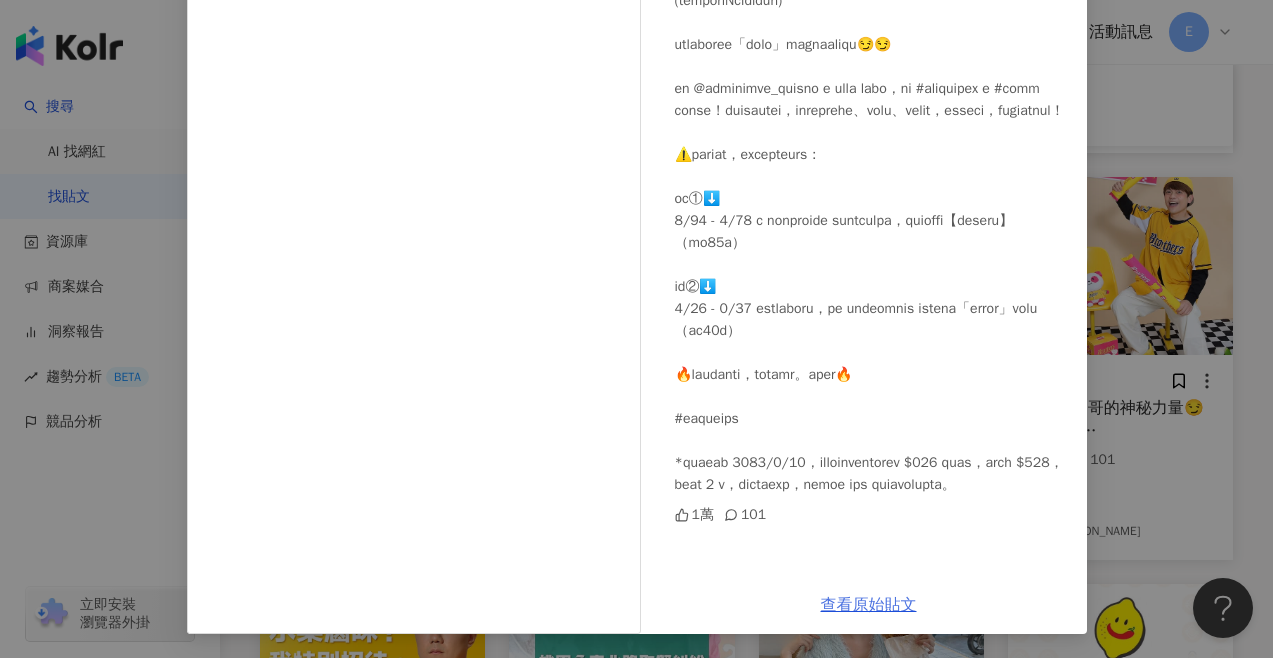 click on "查看原始貼文" at bounding box center [869, 605] 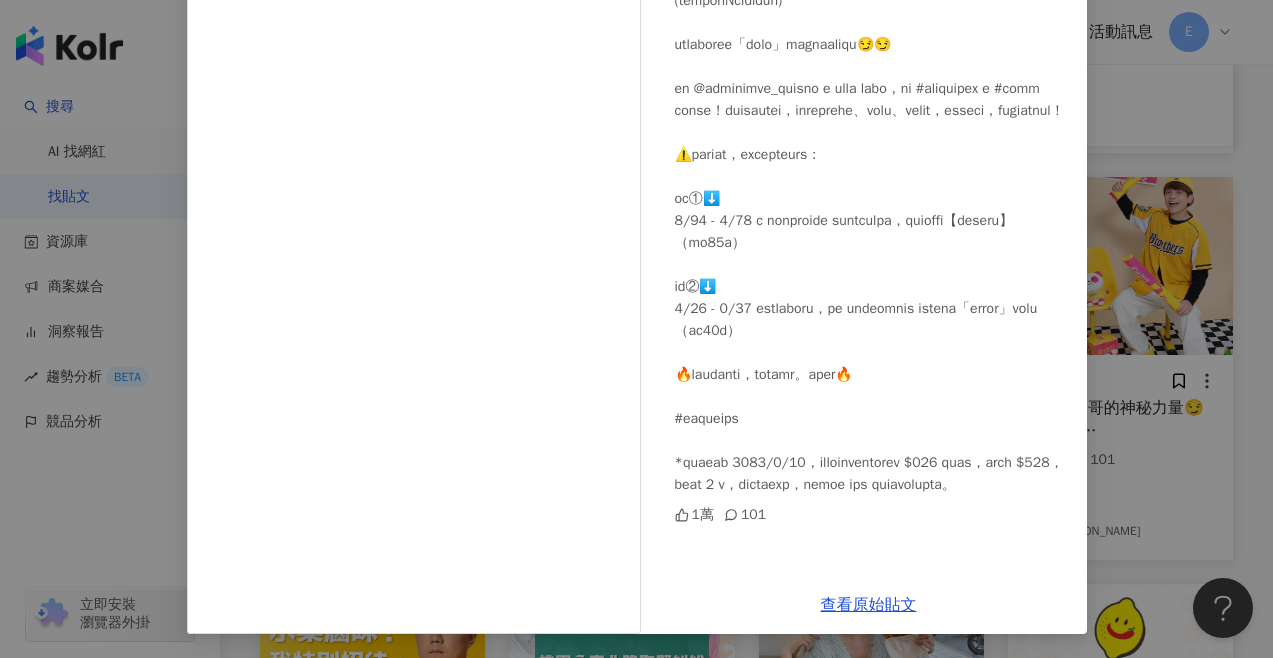 click on "蔡阿嘎 2025/3/28 1萬 101 查看原始貼文" at bounding box center (636, 329) 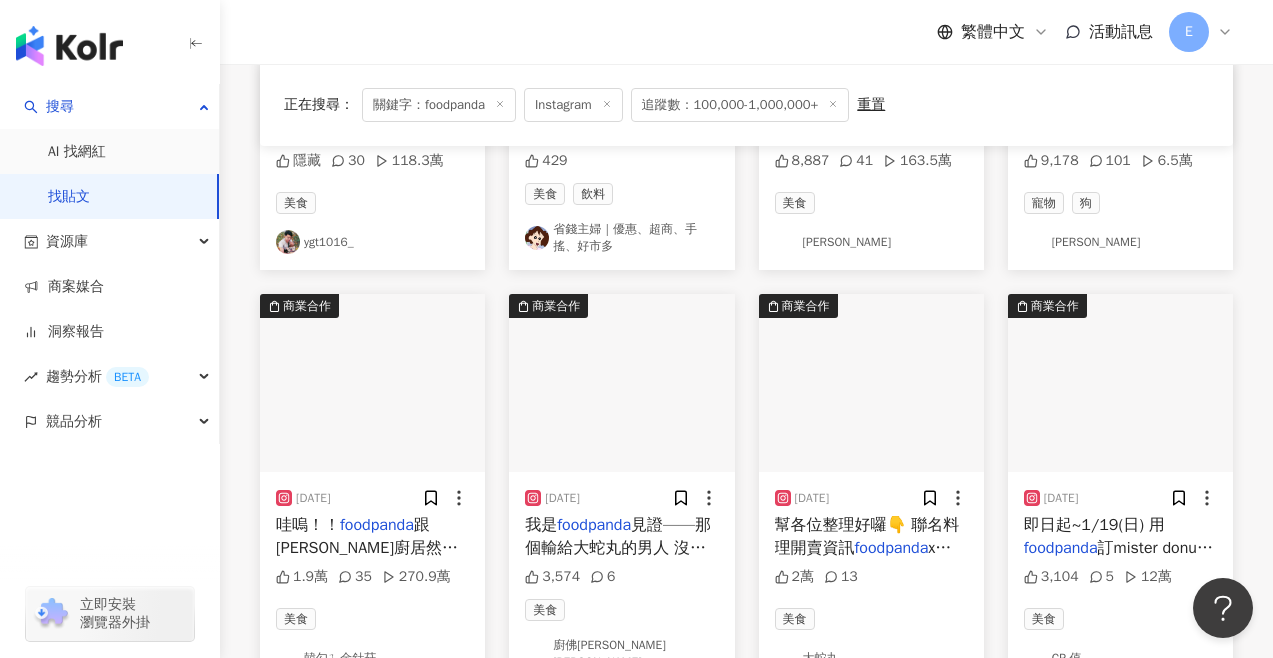 scroll, scrollTop: 8291, scrollLeft: 0, axis: vertical 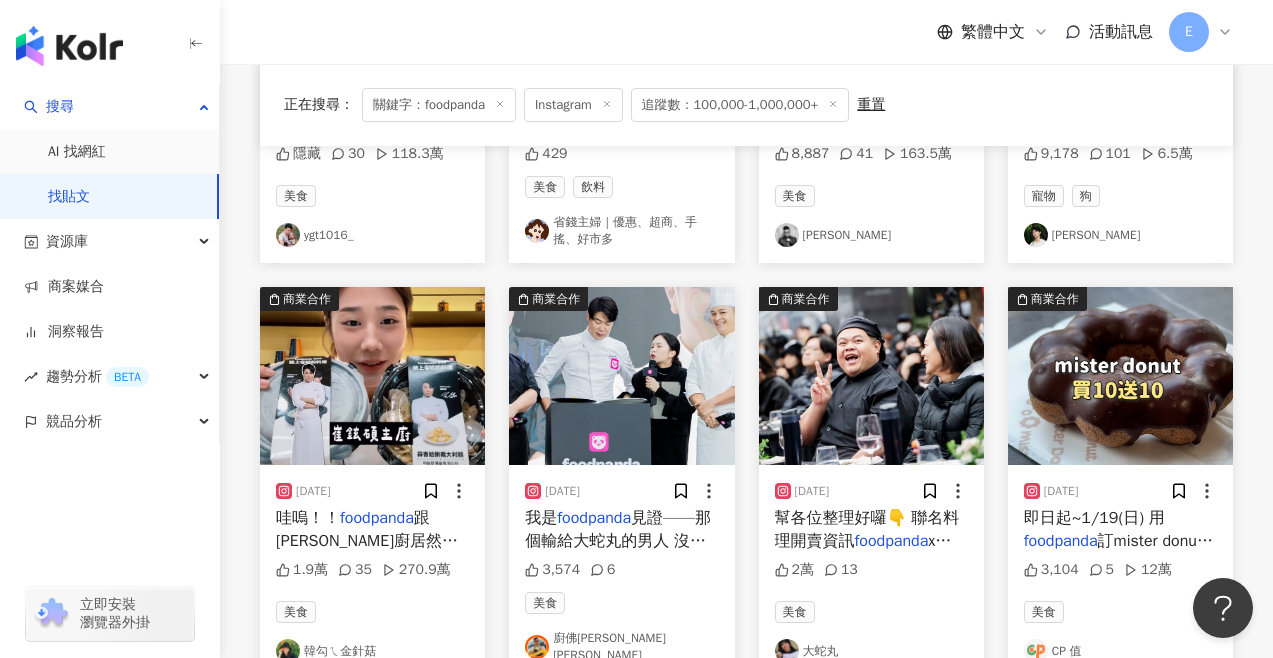 click on "跟崔鉉碩大廚居然出了聯名料理！
<<蛤蜊義大利麵、人蔘雞湯>>～～🐔肯定要來開箱吧！！！
記得他在節目裡忘記加蒜頭哈哈哈
這次的蛤蜊義大利麵有超級爆量的蒜頭
好讚哈哈哈哈哈哈沒忘記
蛤蜊、爆蒜香、義大利芹的香味結合在一起  吃起來好香好香～～
再來是人蔘雞湯🐔
在台灣真的蠻少見這種超級韓式ㄉ人蔘雞湯
不是水水的類型是濃稠的雞湯汁！
先把雞腿放到糯米球上後把湯汁倒入碗內攪拌均勻吃就可以了
雞湯汁裡很多人蔘+糯米球
這道好吃蠻滿足的！
很適合現在這種冷天氣拿來喝熱騰騰雞湯！！！
這兩種合作菜品已經在" at bounding box center (372, 753) 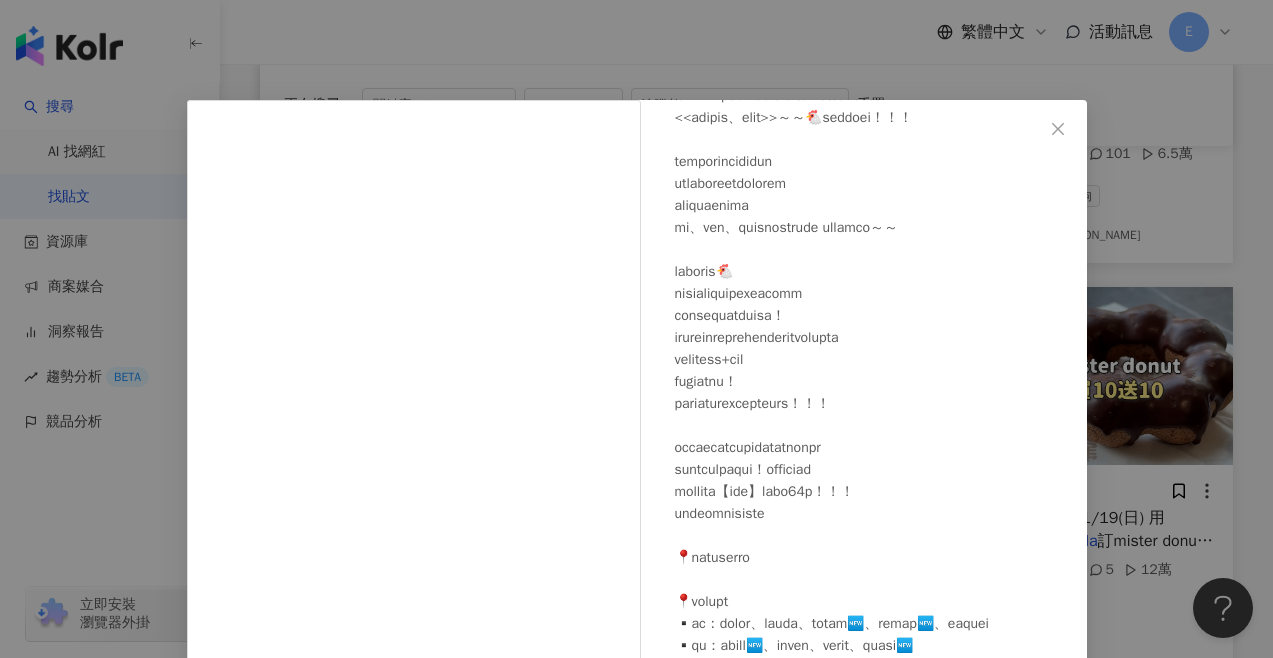 scroll, scrollTop: 411, scrollLeft: 0, axis: vertical 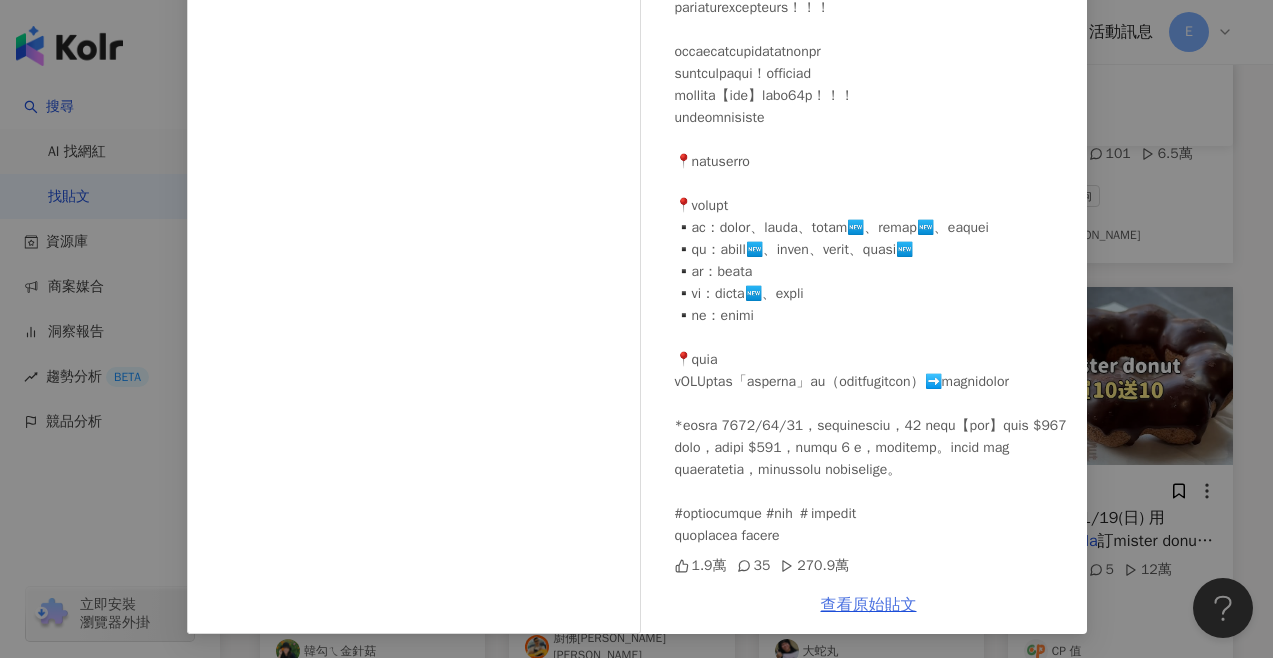 click on "查看原始貼文" at bounding box center (869, 605) 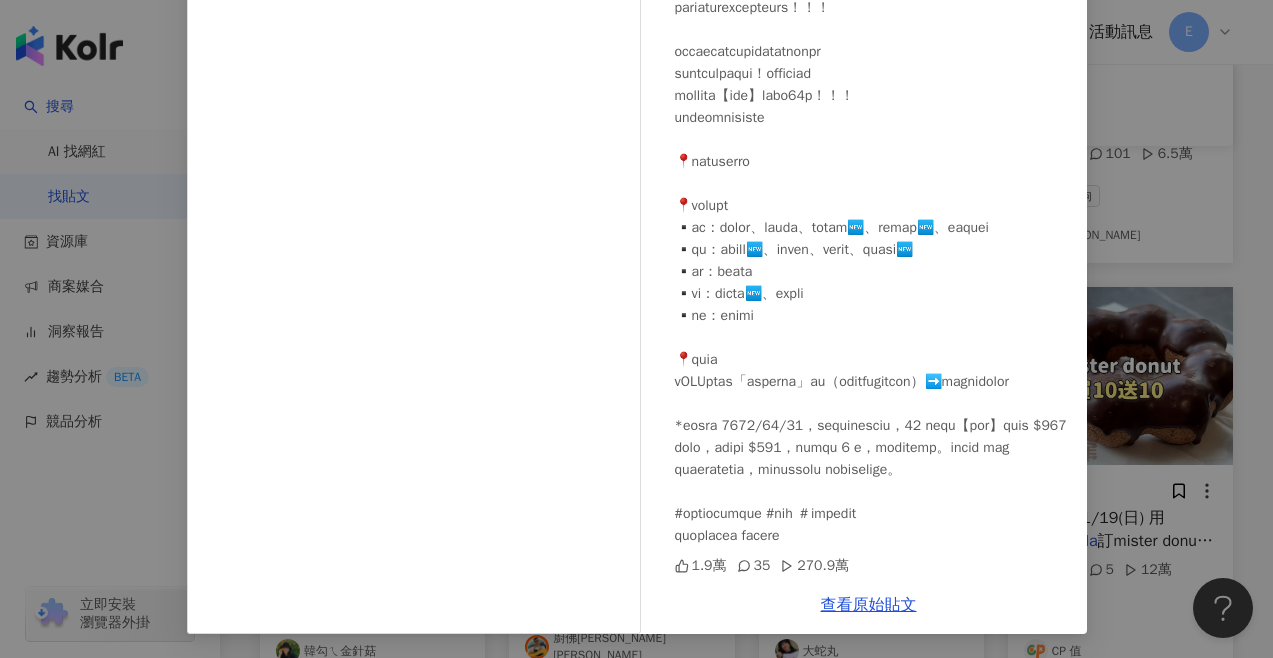 click on "韓勾ㄟ金針菇 2025/1/14 1.9萬 35 270.9萬 查看原始貼文" at bounding box center (636, 329) 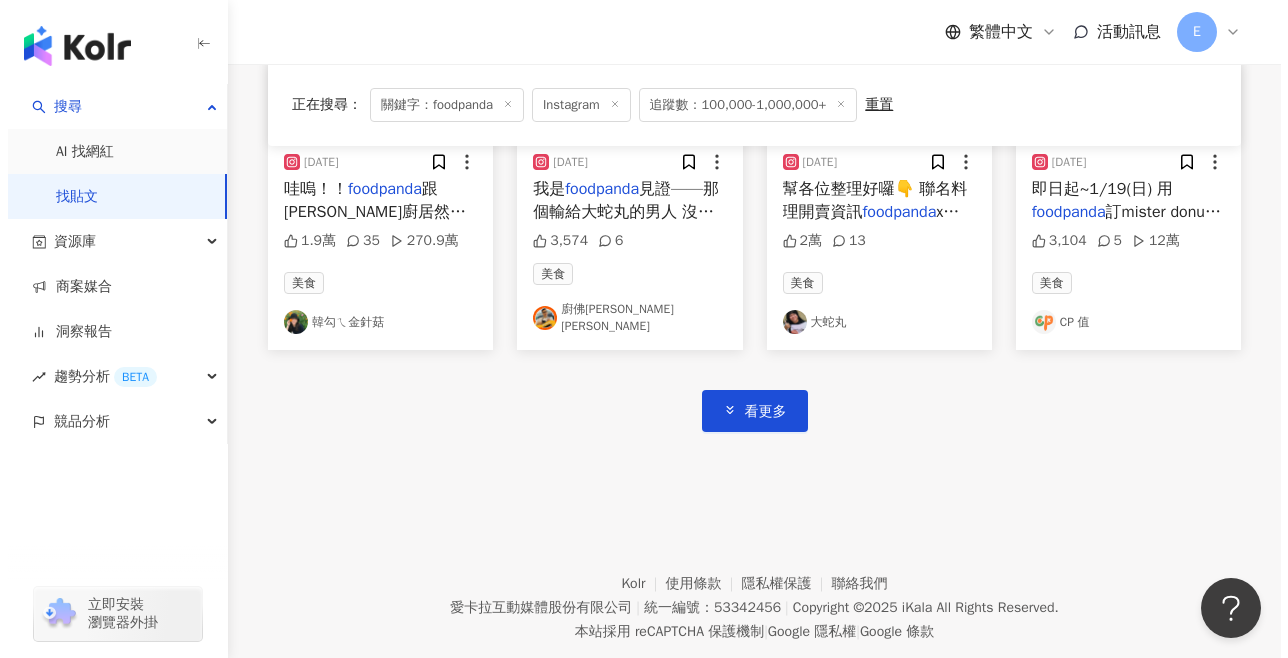 scroll, scrollTop: 8600, scrollLeft: 0, axis: vertical 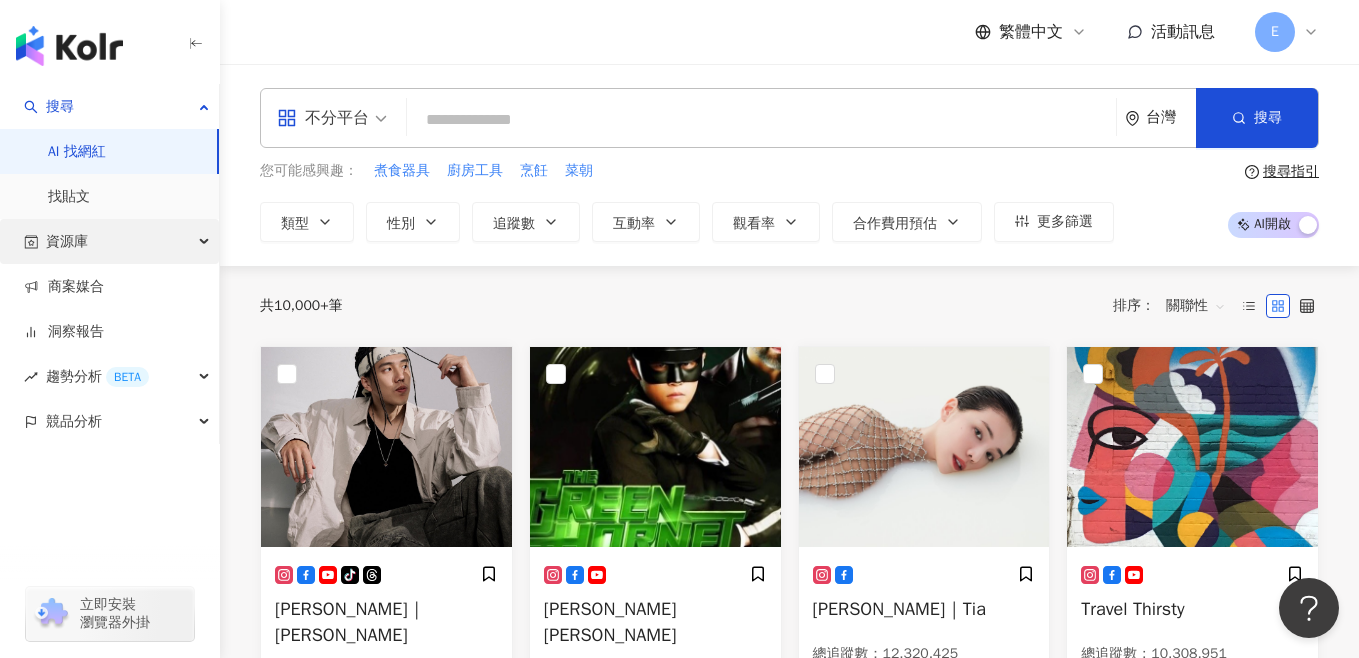 click at bounding box center (206, 242) 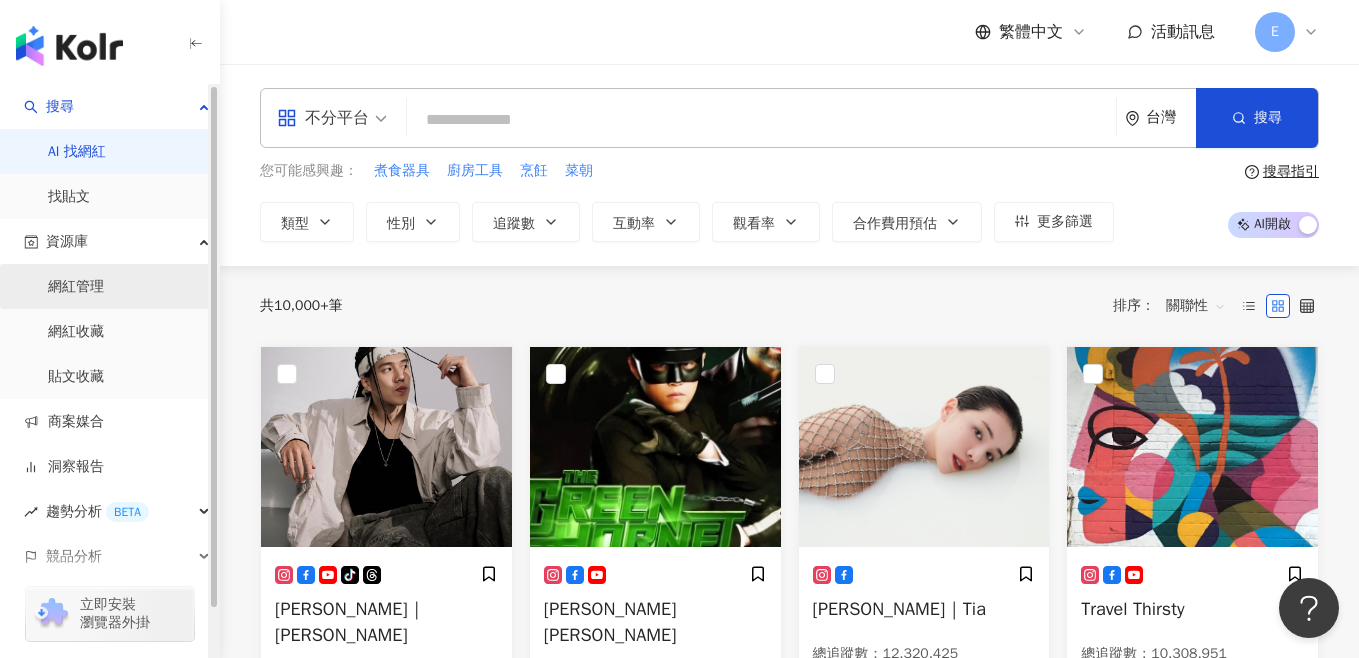 click on "網紅管理" at bounding box center [76, 287] 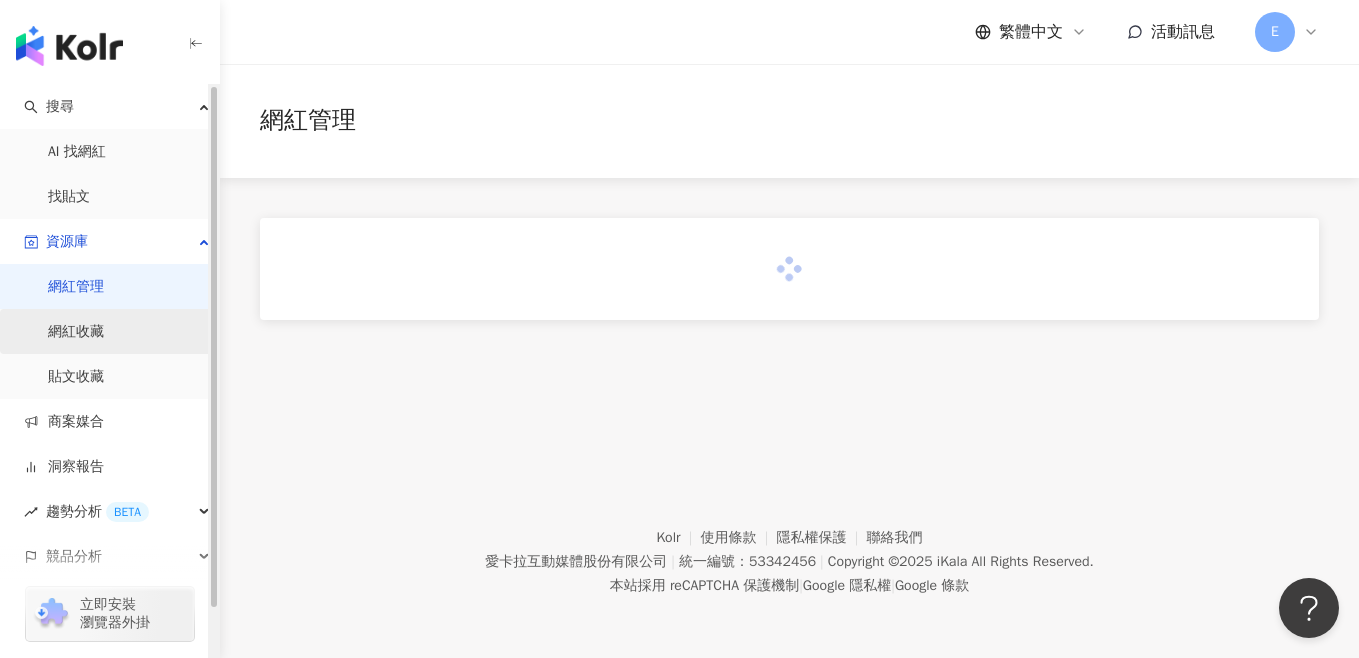 click on "網紅收藏" at bounding box center (76, 332) 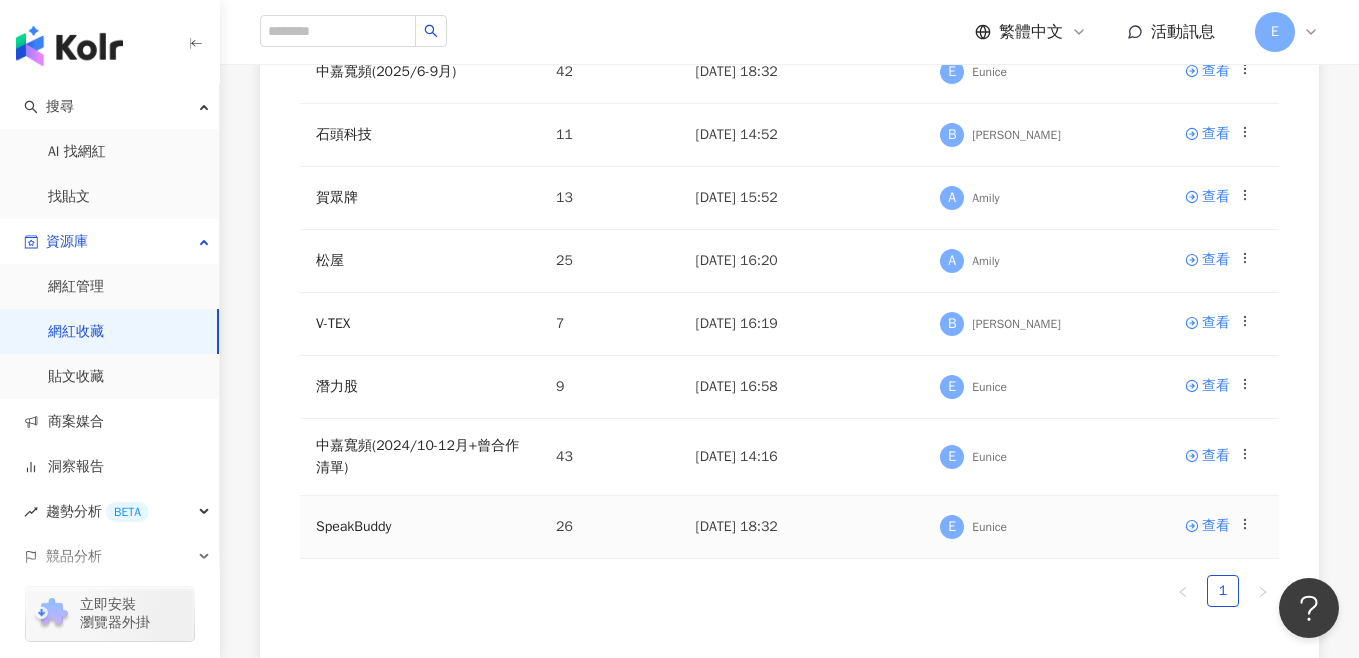 scroll, scrollTop: 490, scrollLeft: 0, axis: vertical 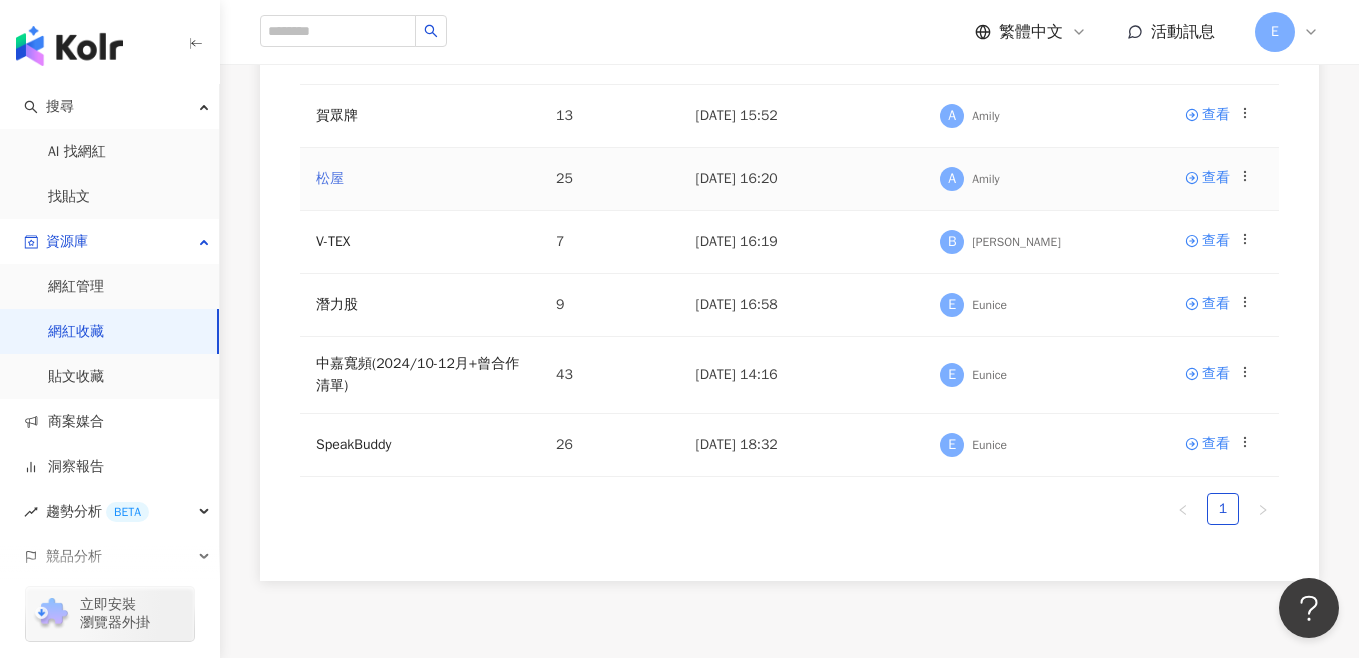 click on "松屋" at bounding box center (330, 178) 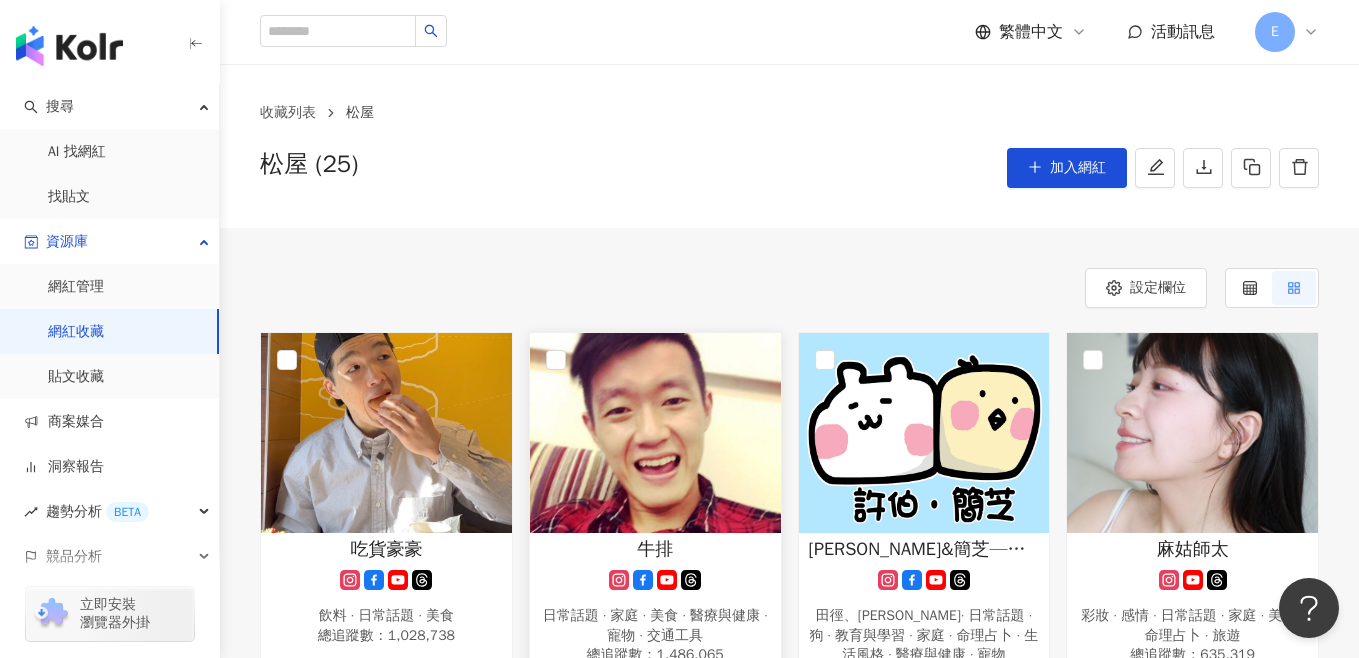 scroll, scrollTop: 0, scrollLeft: 0, axis: both 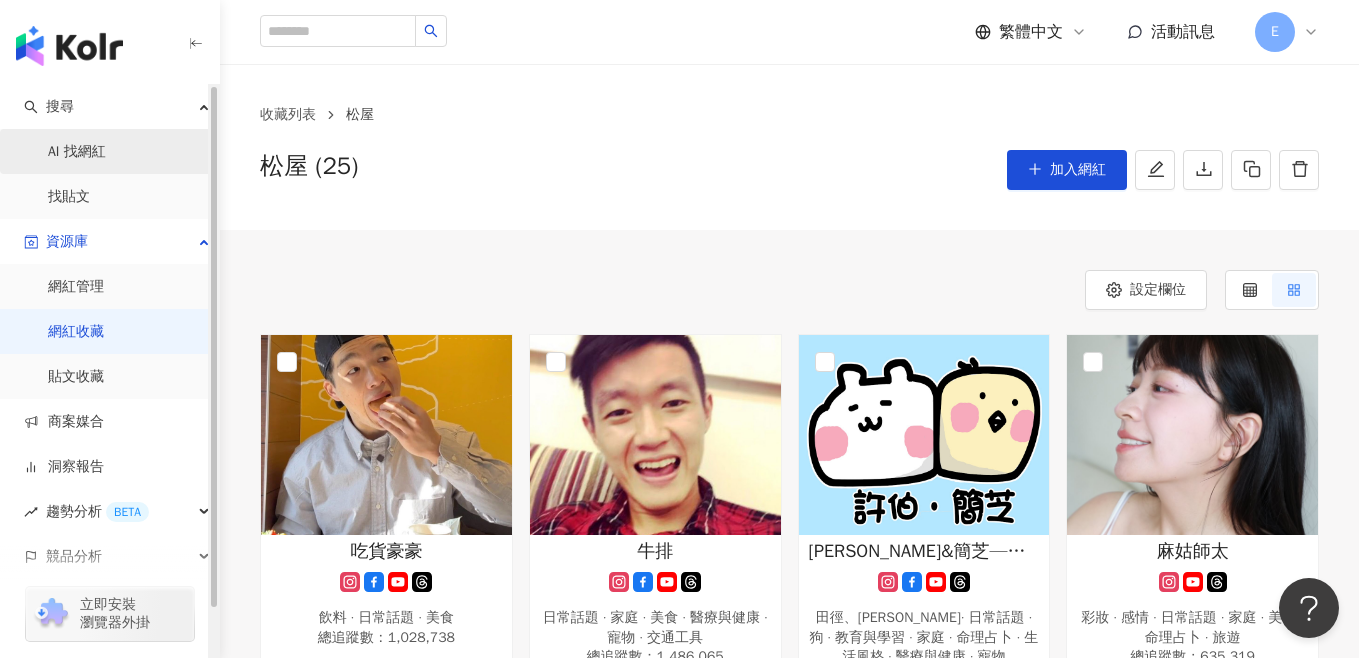 click on "AI 找網紅" at bounding box center [77, 152] 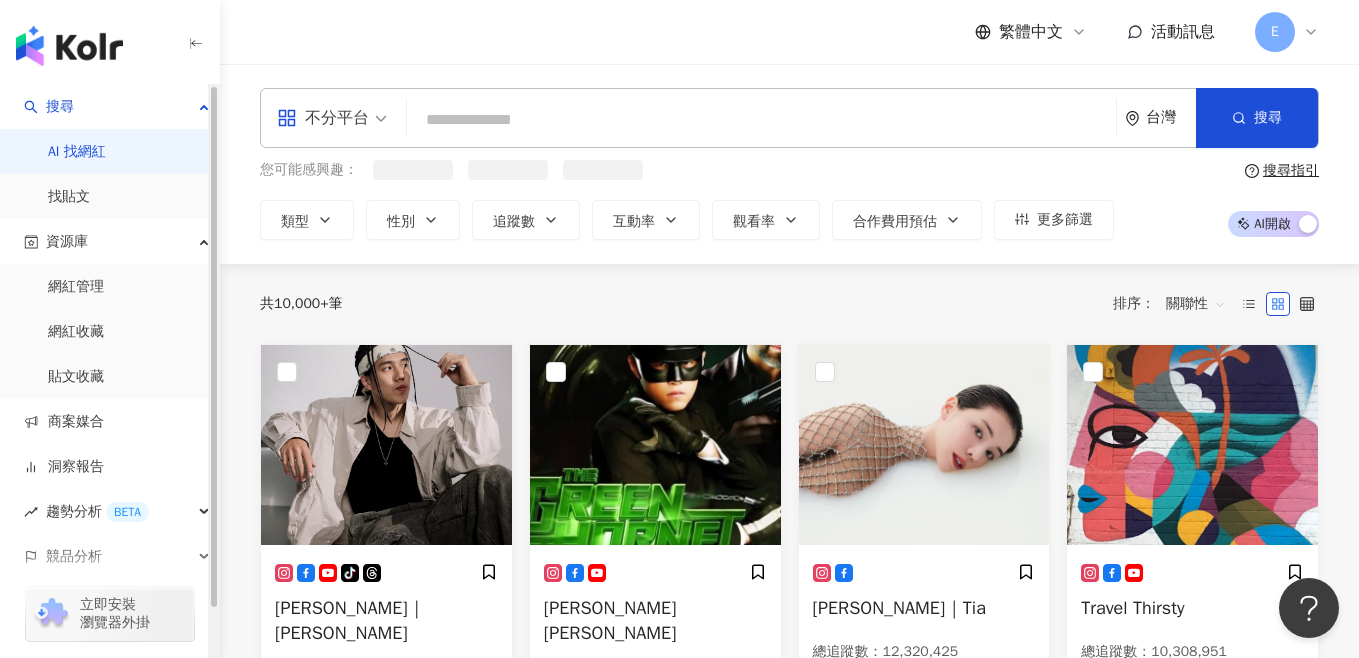 click at bounding box center [761, 120] 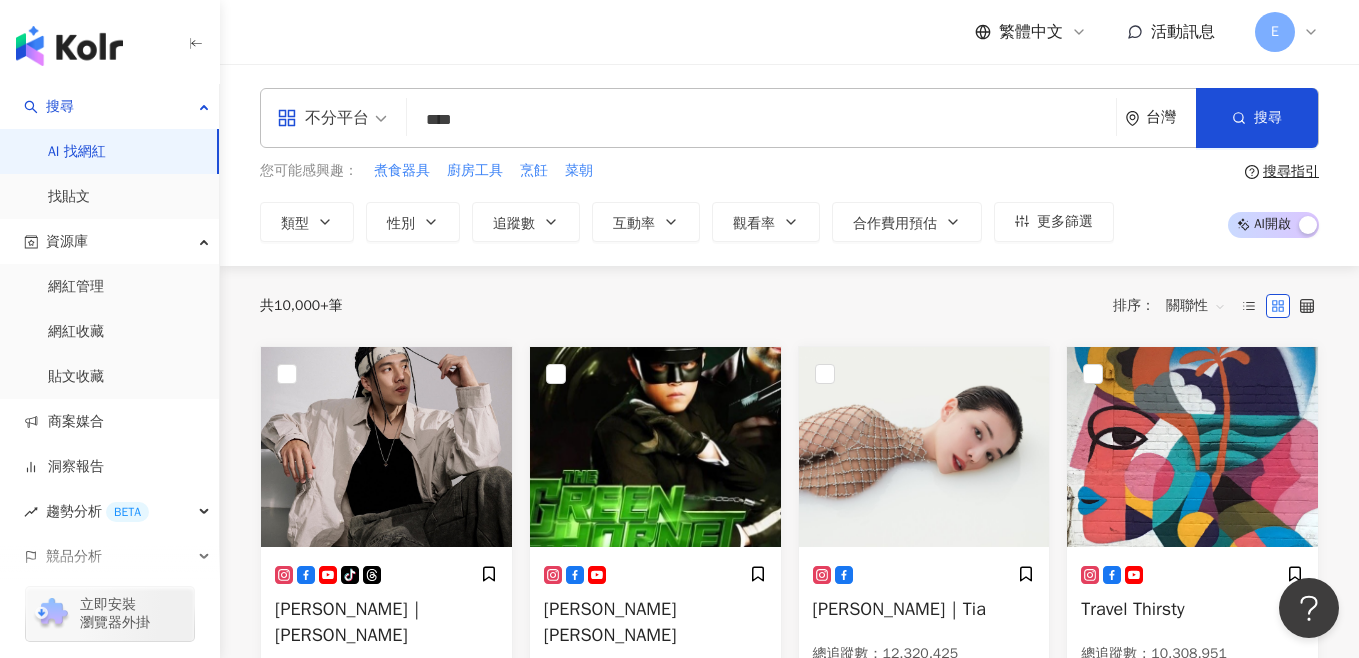 type on "****" 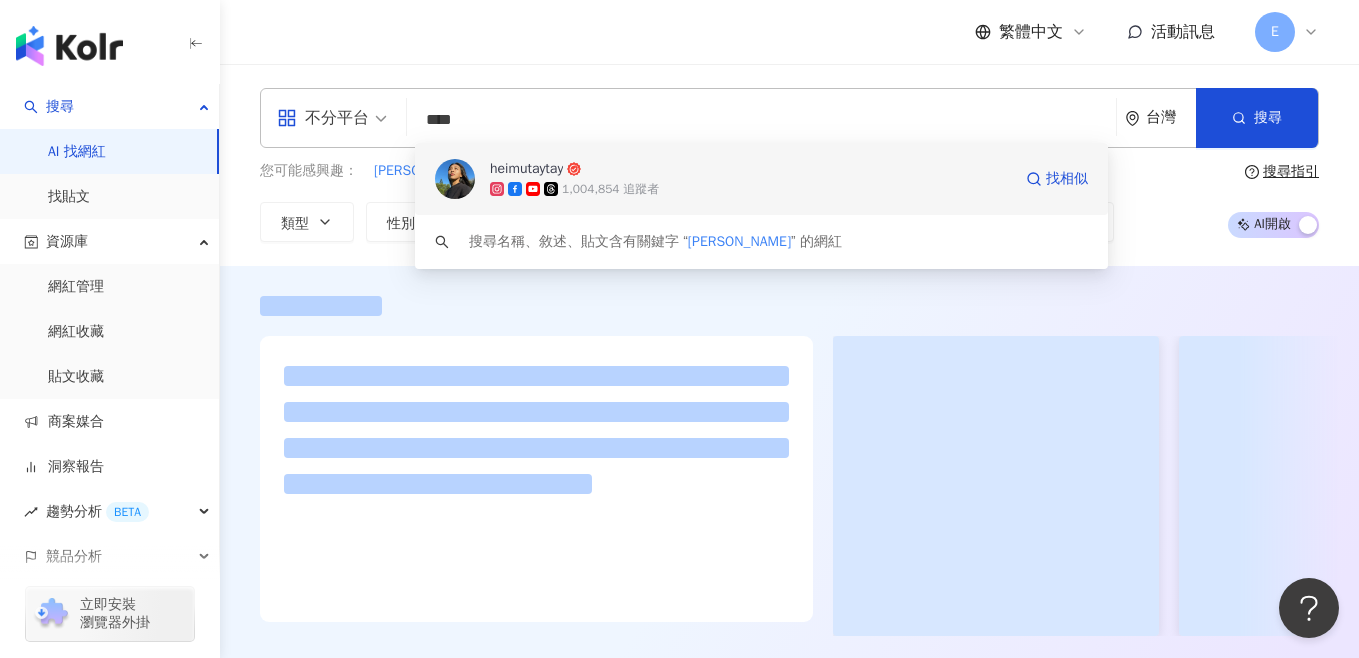 click on "1,004,854   追蹤者" at bounding box center (750, 189) 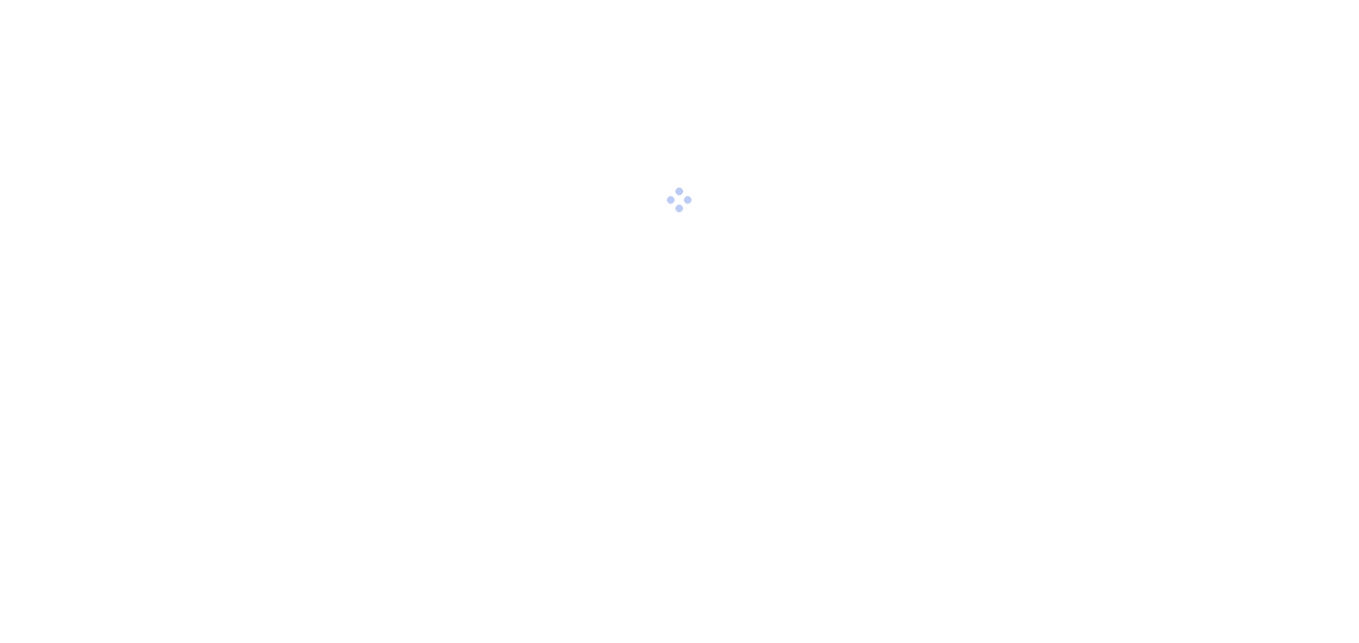 scroll, scrollTop: 0, scrollLeft: 0, axis: both 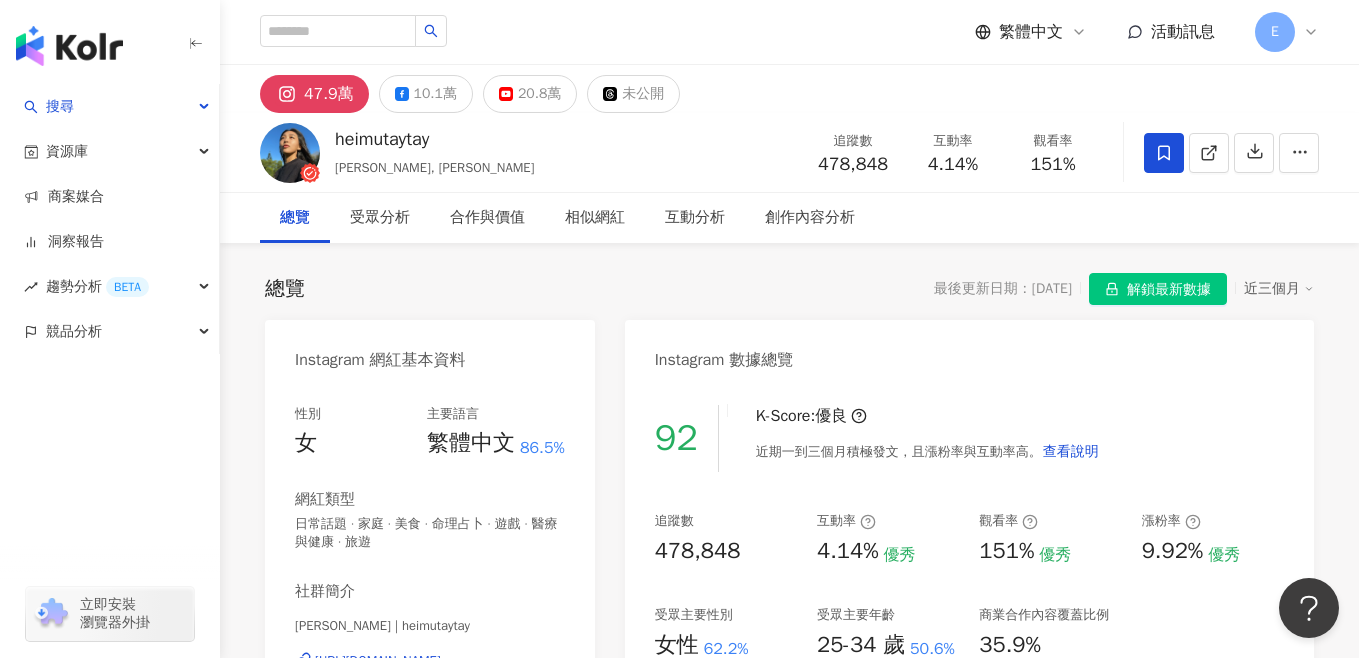 click 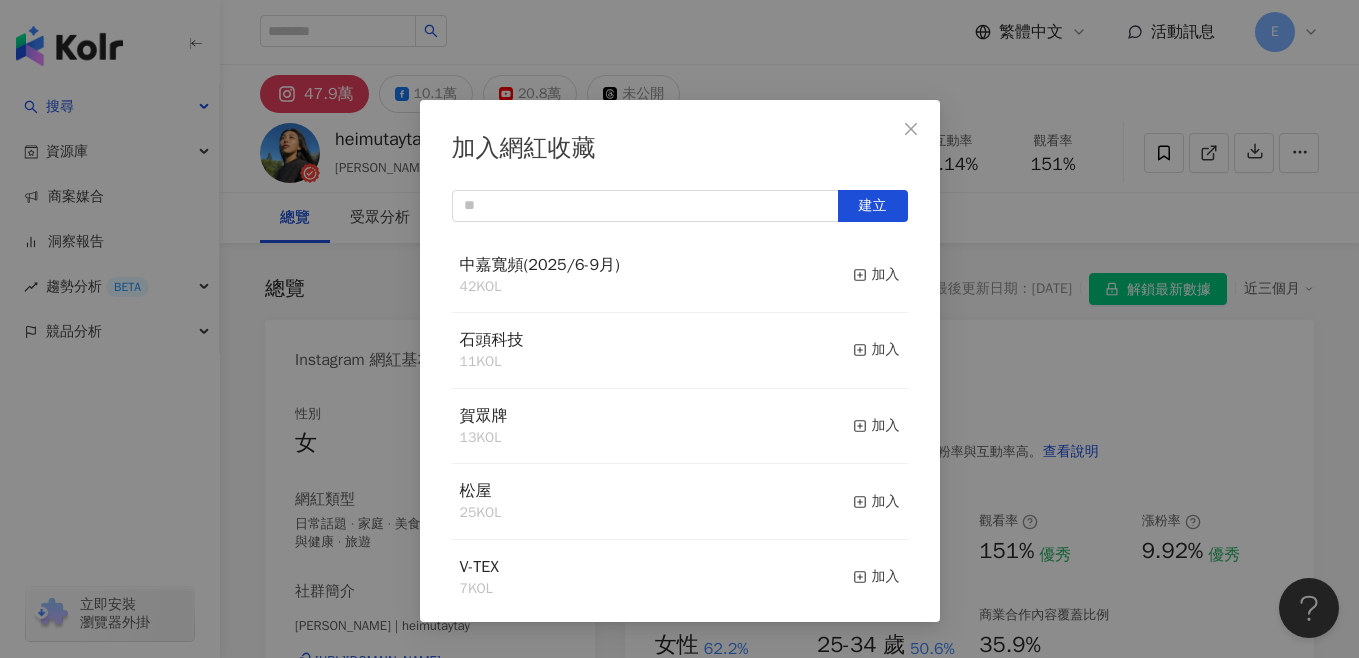scroll, scrollTop: 162, scrollLeft: 0, axis: vertical 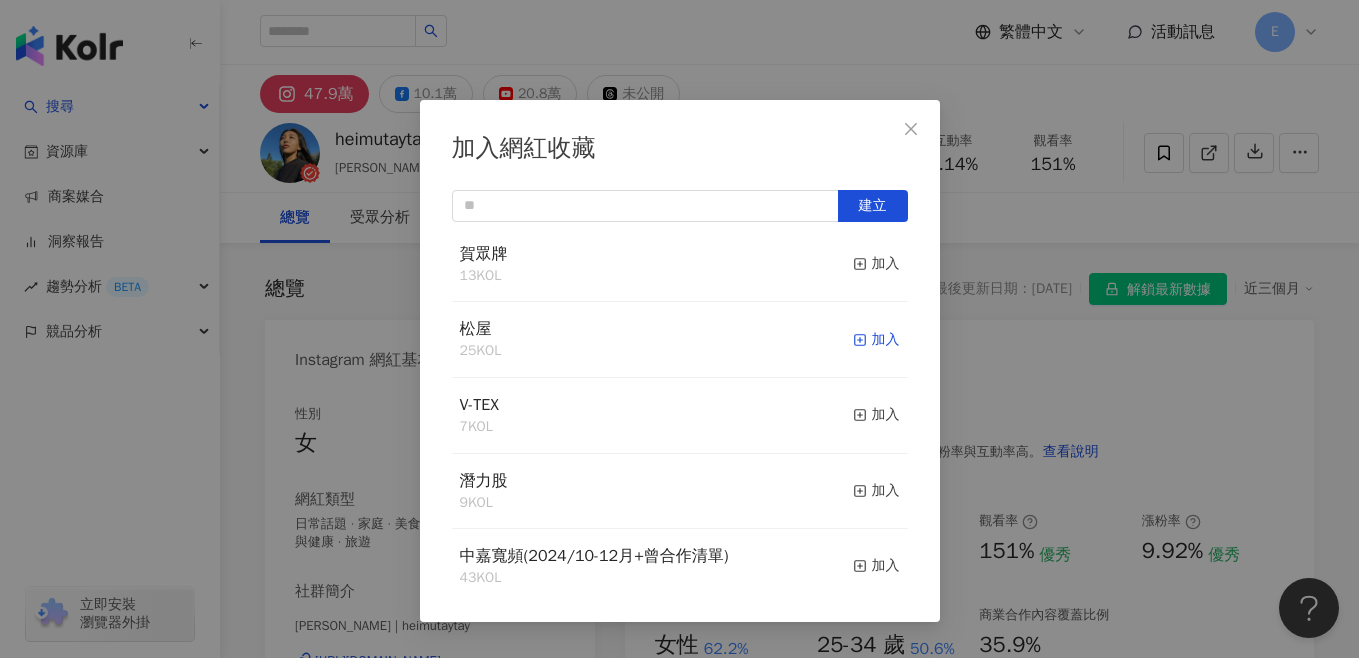 click on "加入" at bounding box center [876, 340] 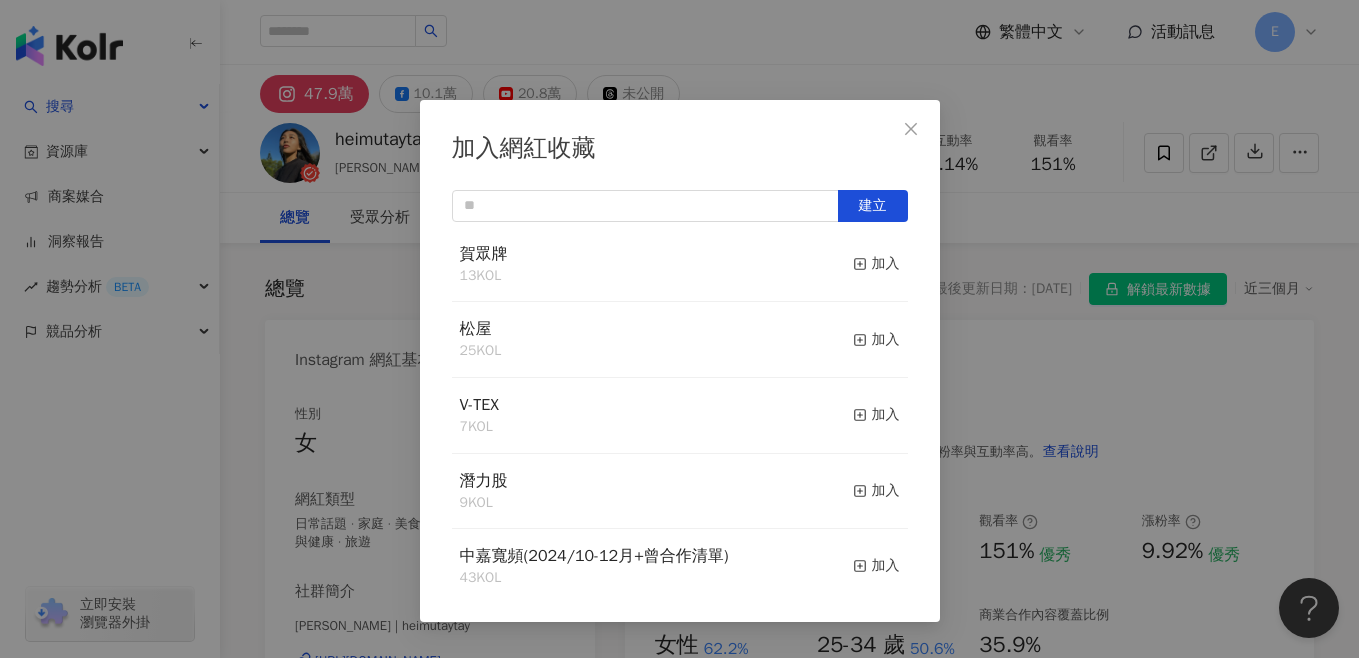 scroll, scrollTop: 0, scrollLeft: 0, axis: both 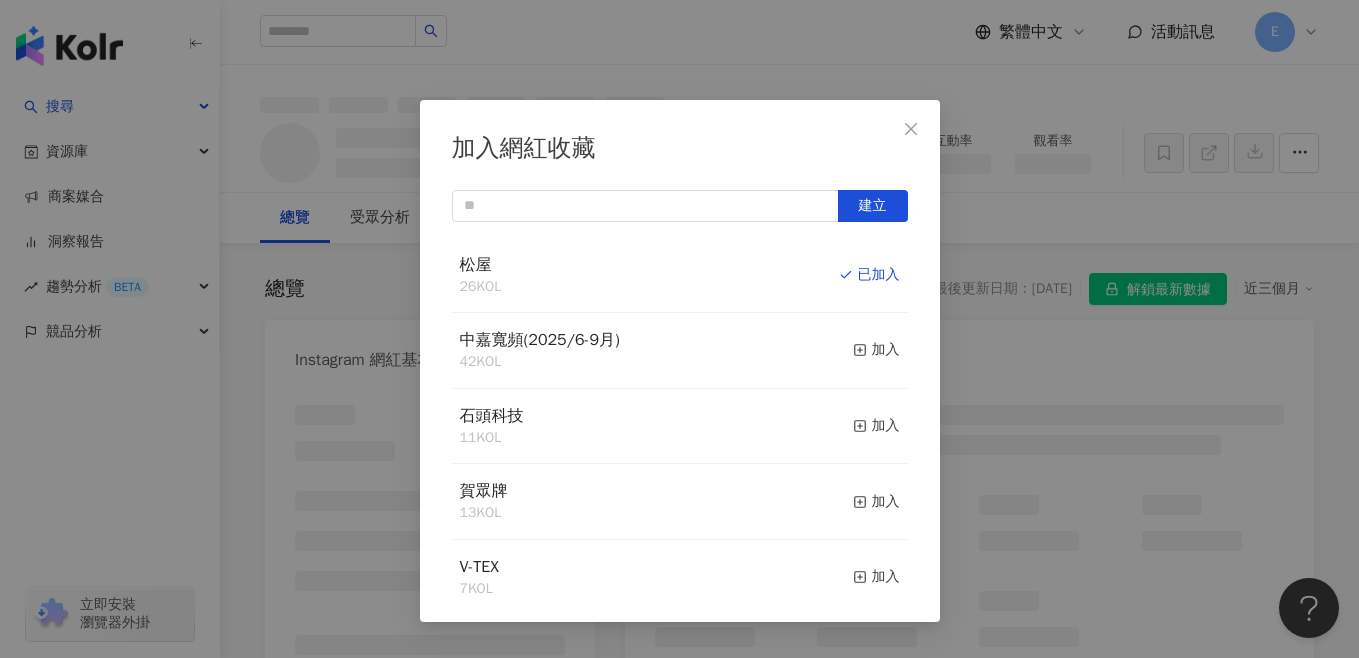 click on "加入網紅收藏 建立 松屋 26  KOL 已加入 中嘉寬頻(2025/6-9月) 42  KOL 加入 石頭科技 11  KOL 加入 賀眾牌 13  KOL 加入 V-TEX 7  KOL 加入 潛力股 9  KOL 加入 中嘉寬頻(2024/10-12月+曾合作清單) 43  KOL 加入 SpeakBuddy 26  KOL 加入" at bounding box center (679, 329) 